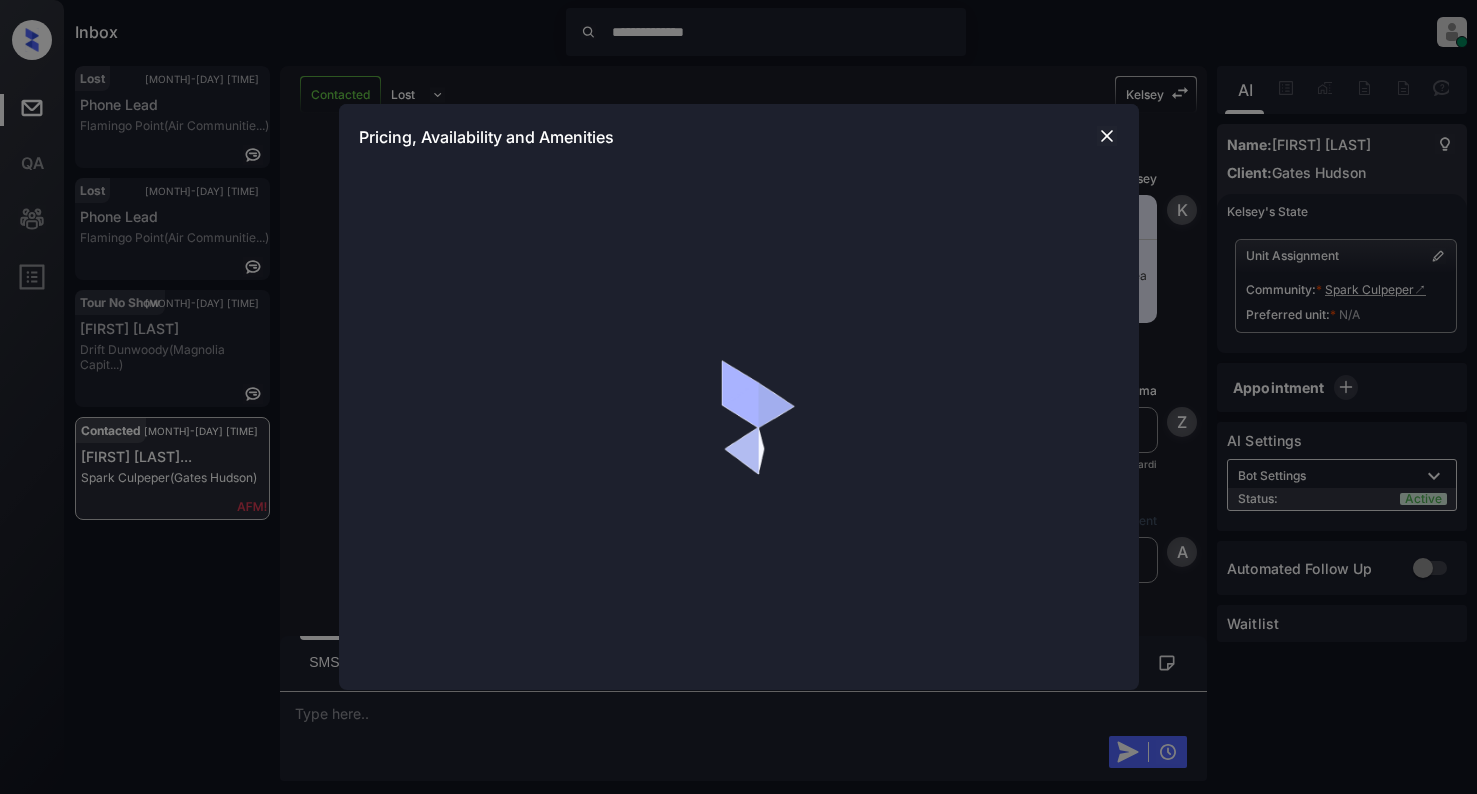scroll, scrollTop: 0, scrollLeft: 0, axis: both 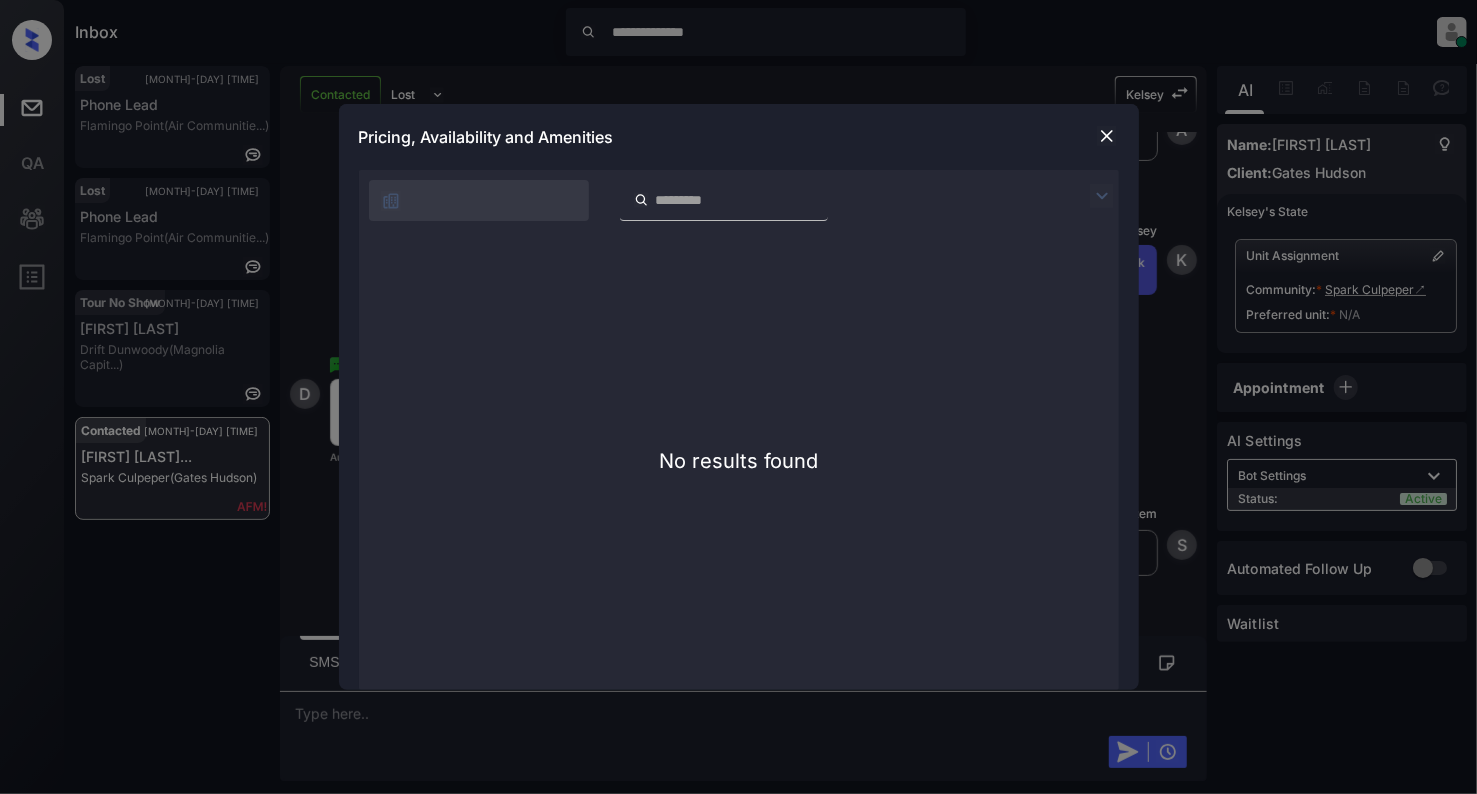 click at bounding box center [1107, 136] 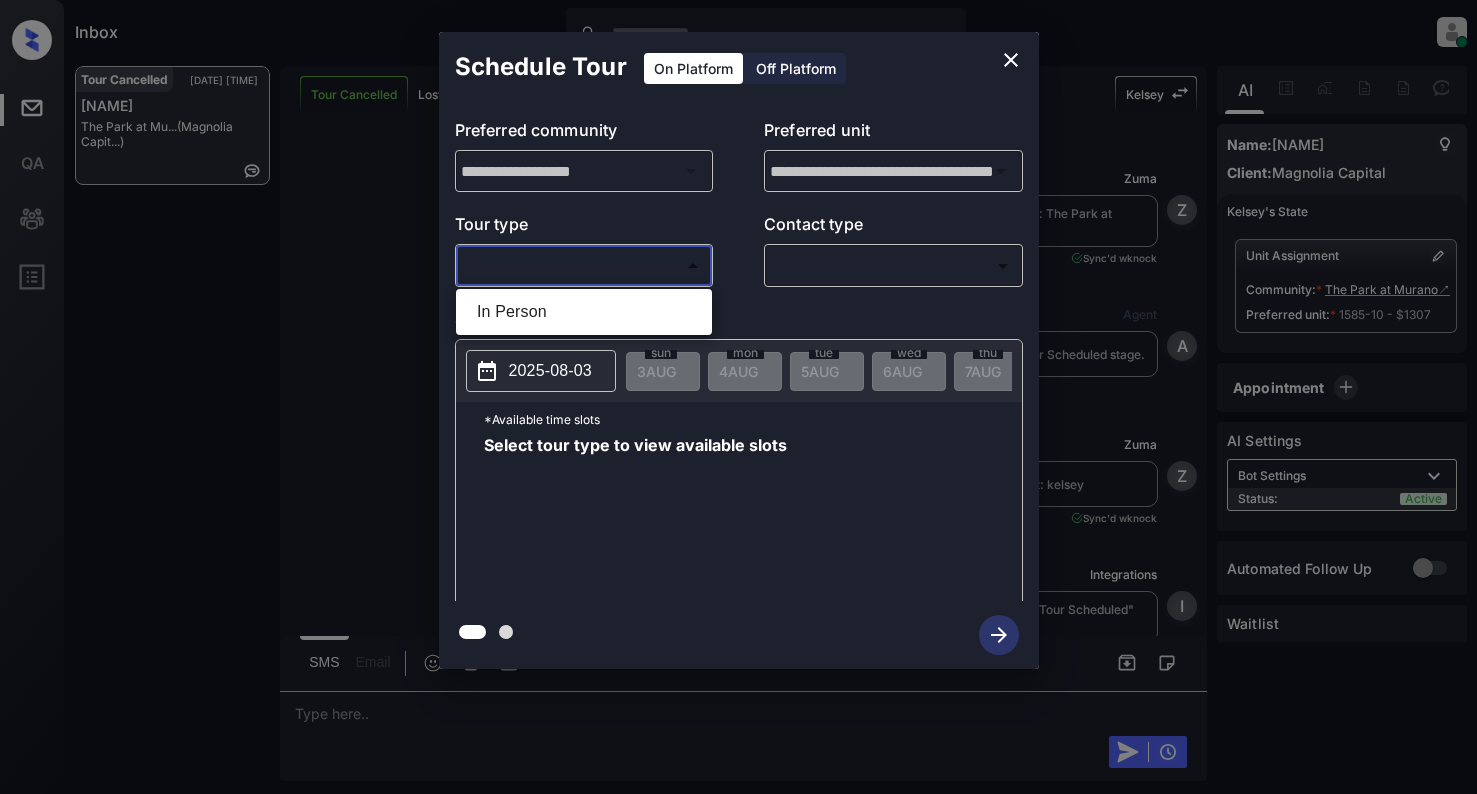 scroll, scrollTop: 0, scrollLeft: 0, axis: both 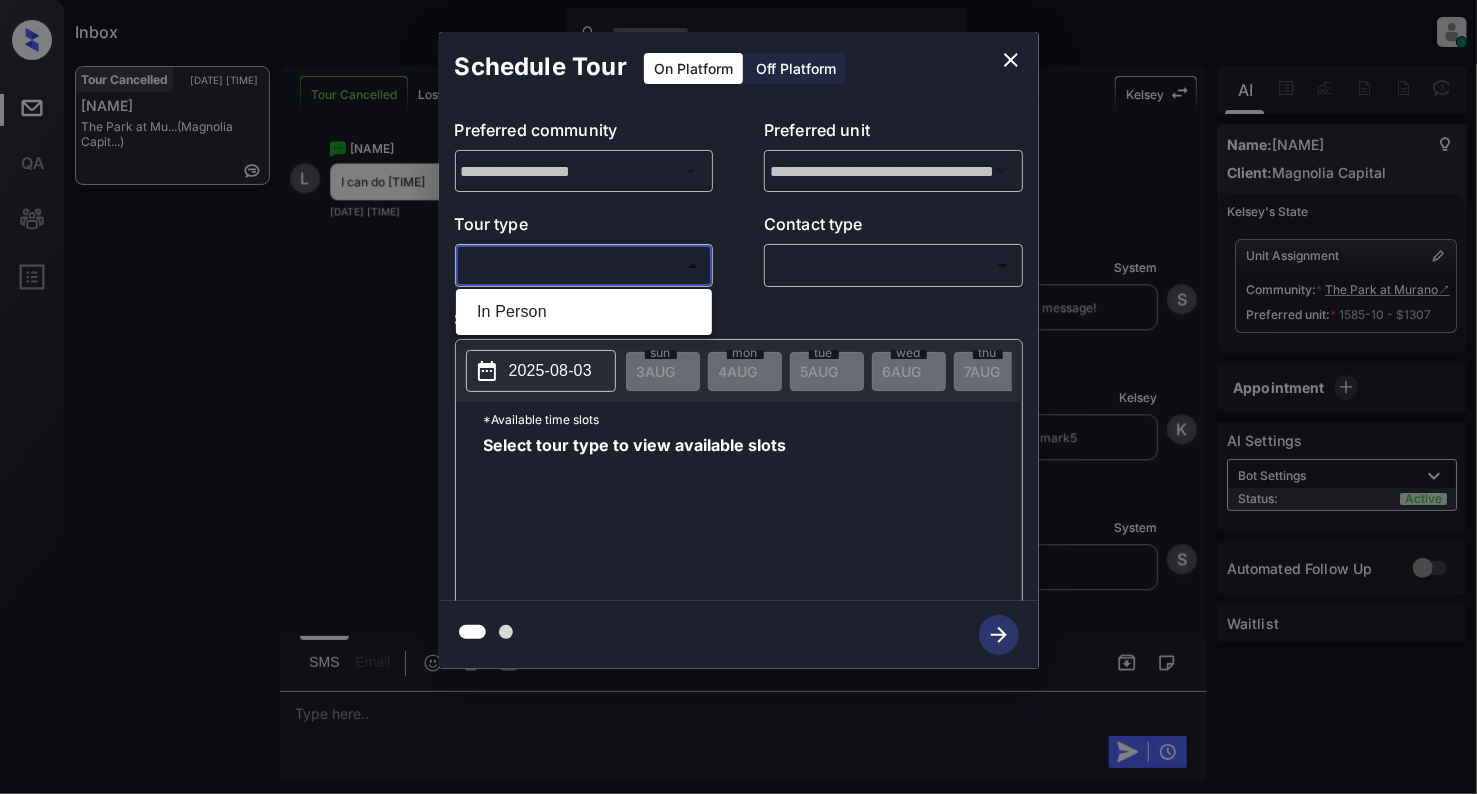 click on "In Person" at bounding box center [584, 312] 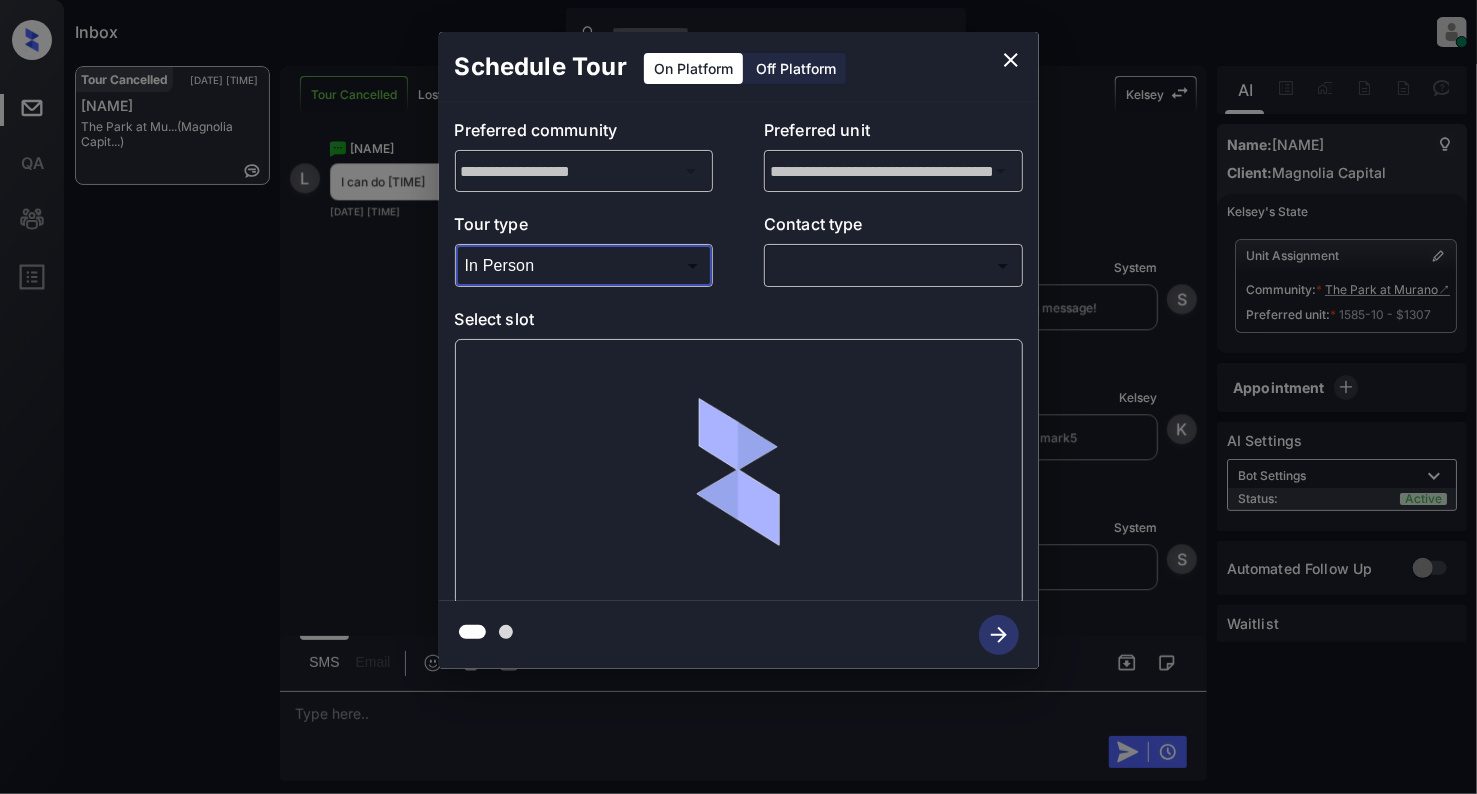click on "​ ​" at bounding box center (893, 265) 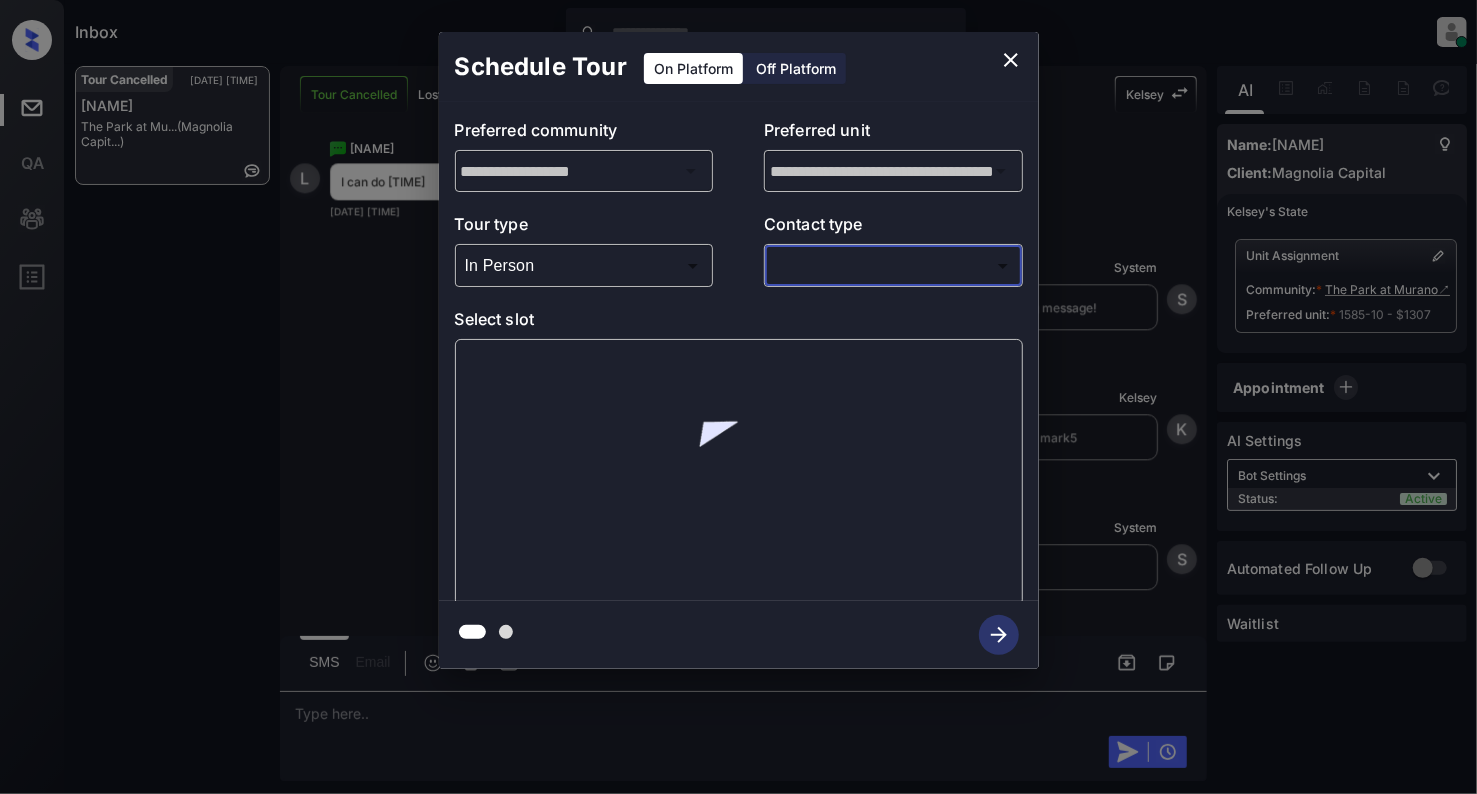 click on "Inbox Cynthia Montañez Online Set yourself   offline Set yourself   on break Profile Switch to  light  mode Sign out Tour Cancelled Aug-03 04:50 pm   Leslie Mejia The Park at Mu...  (Magnolia Capit...) Tour Cancelled Lost Lead Sentiment: Angry Upon sliding the acknowledgement:  Lead will move to lost stage. * ​ SMS and call option will be set to opt out. AFM will be turned off for the lead. Kelsey New Message Zuma Lead transferred to leasing agent: The Park at Murano Aug 03, 2025 01:54 pm  Sync'd w  knock Z New Message Agent Lead created via webhook in Tour Scheduled stage. Aug 03, 2025 01:54 pm A New Message Zuma Lead transferred to leasing agent: kelsey Aug 03, 2025 02:17 pm  Sync'd w  knock Z New Message Integrations knock changed lead status from "Tour Scheduled" to "Tour Cancelled" Aug 03, 2025 02:17 pm  Sync'd w  Integrations I New Message Knock inperson Tour Appointment cancelled by Knock Aug 03, 2025 02:17 pm  Sync'd w  Knock K New Message Agent AFM Request sent to Kelsey. Aug 03, 2025 02:17 pm A" at bounding box center (738, 397) 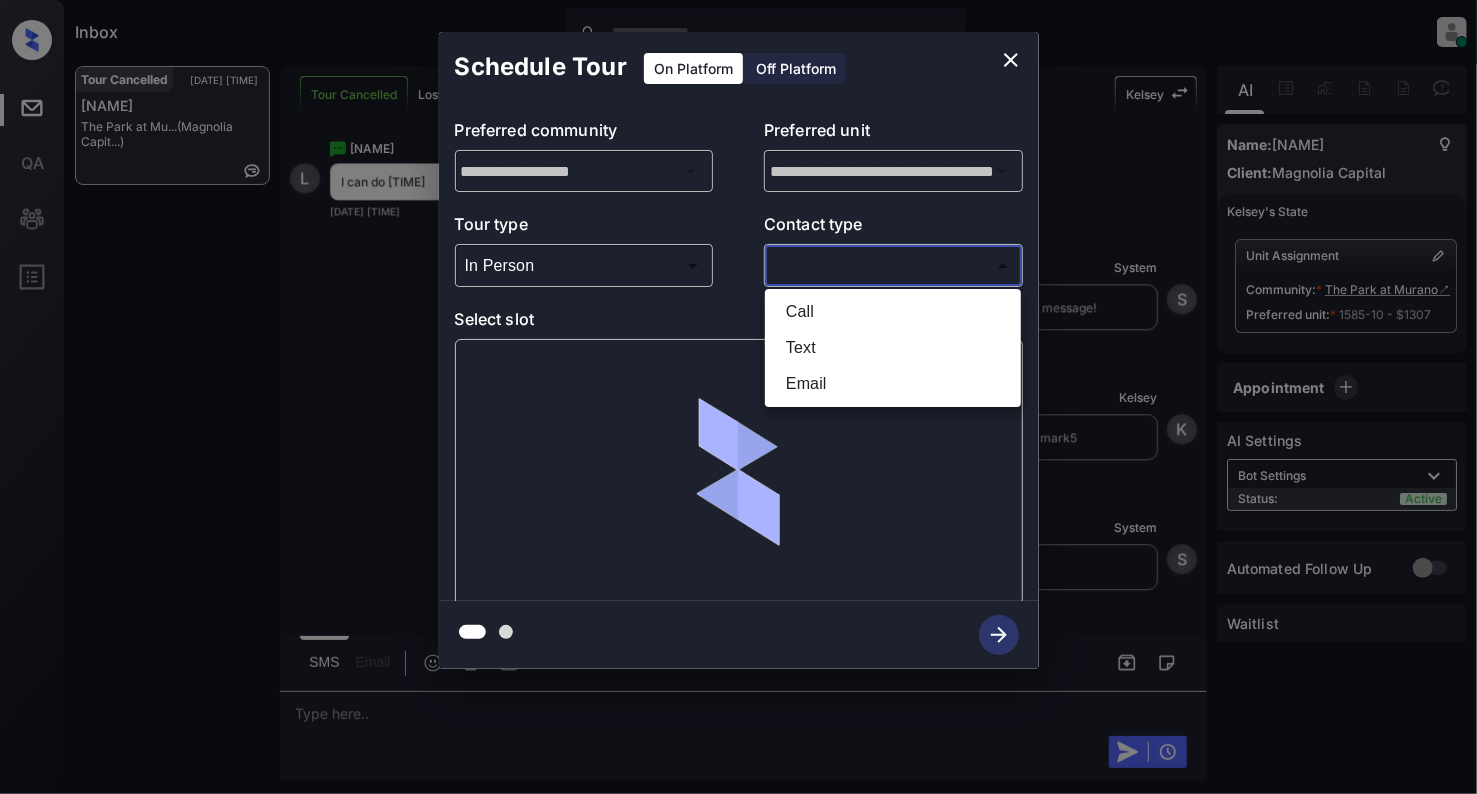 click on "Text" at bounding box center [893, 348] 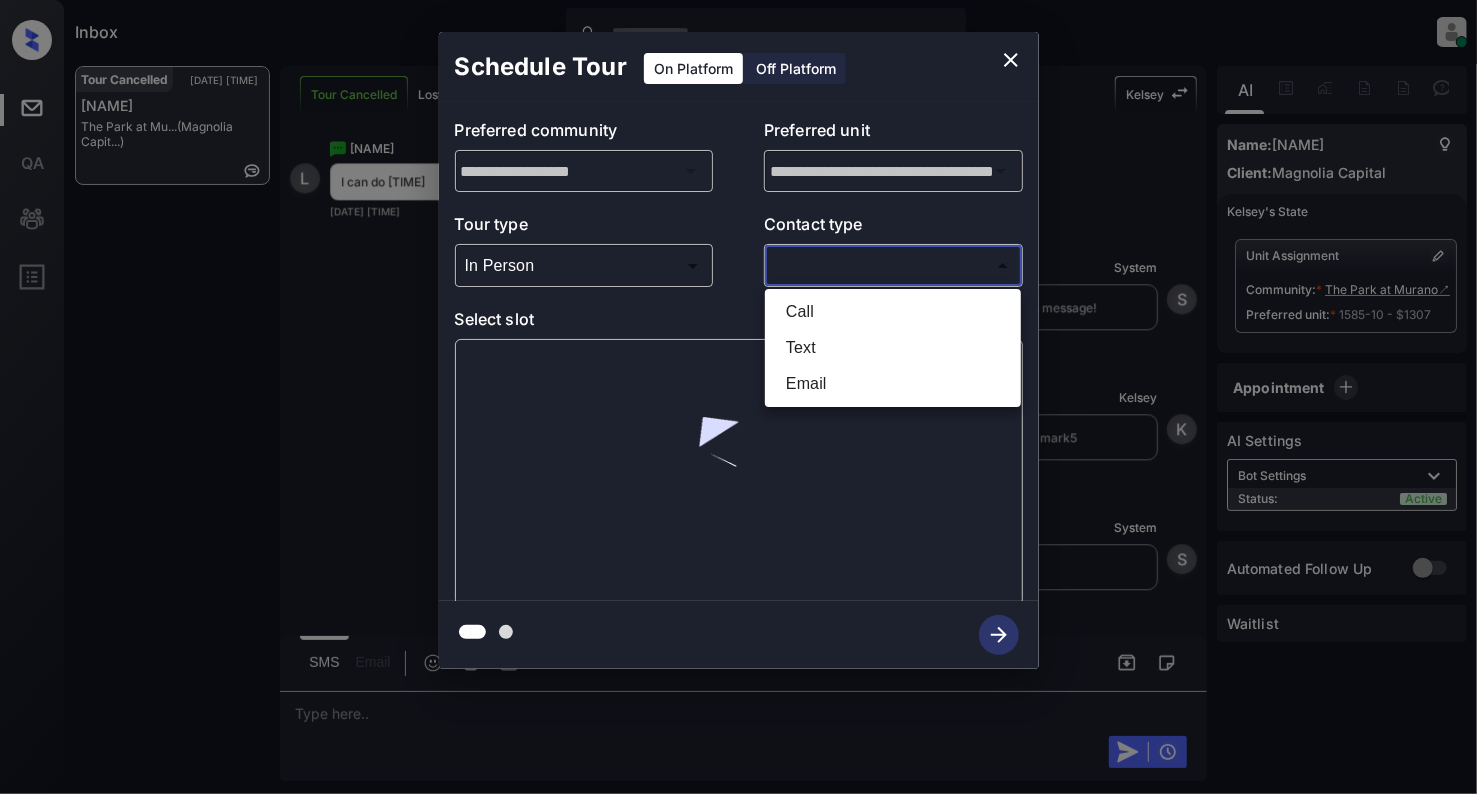 type on "****" 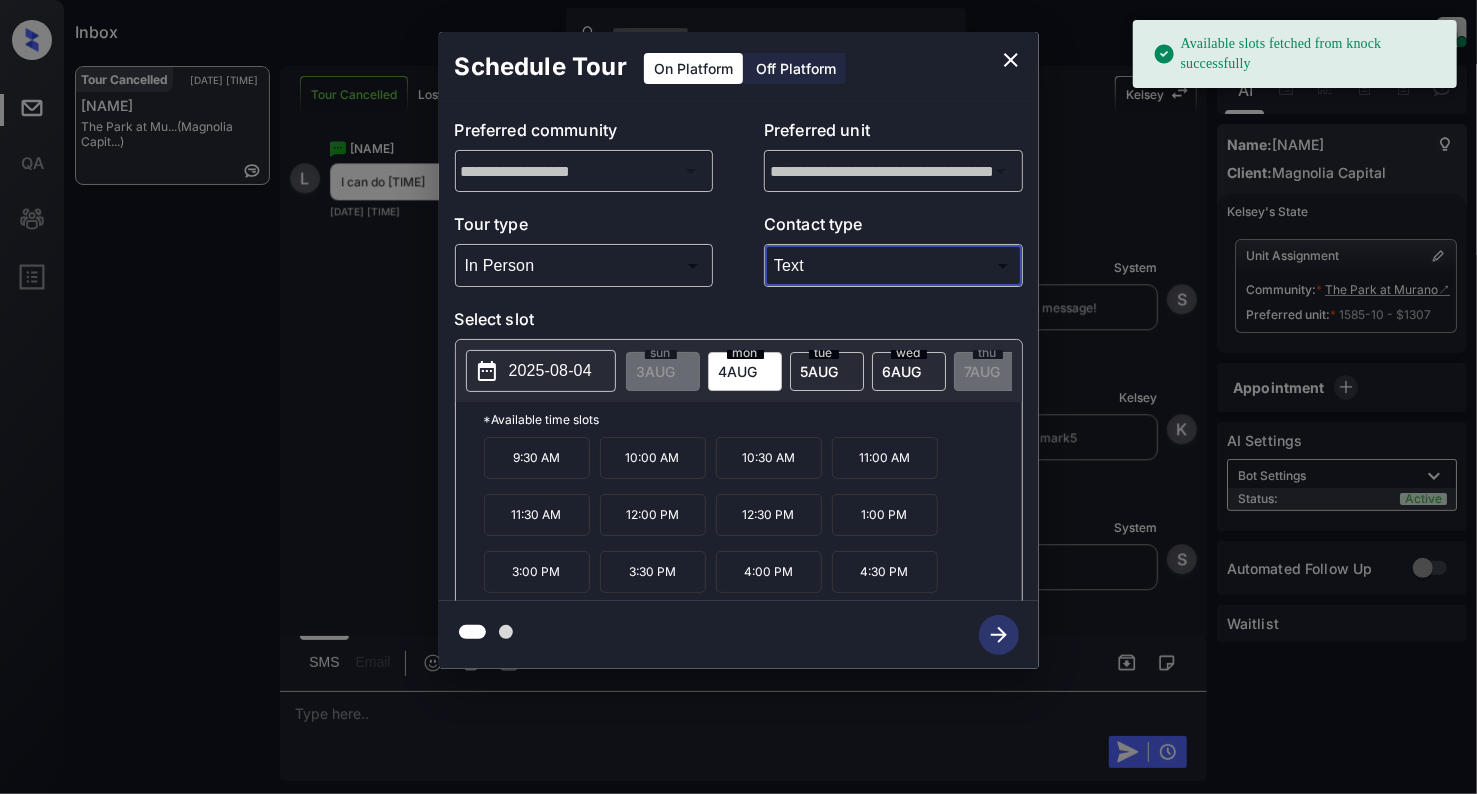 click on "2025-08-04" at bounding box center (550, 371) 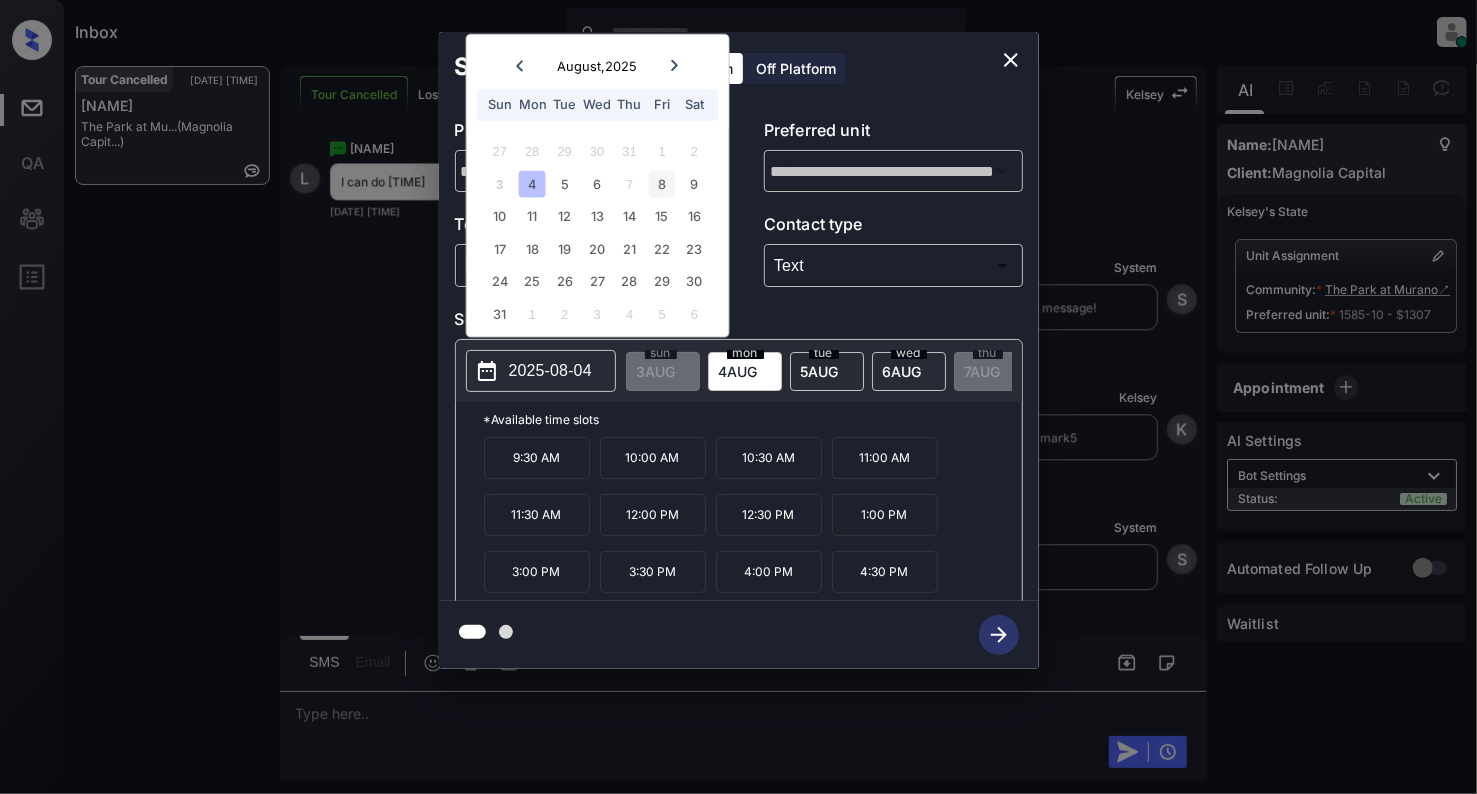 click on "8" at bounding box center (662, 183) 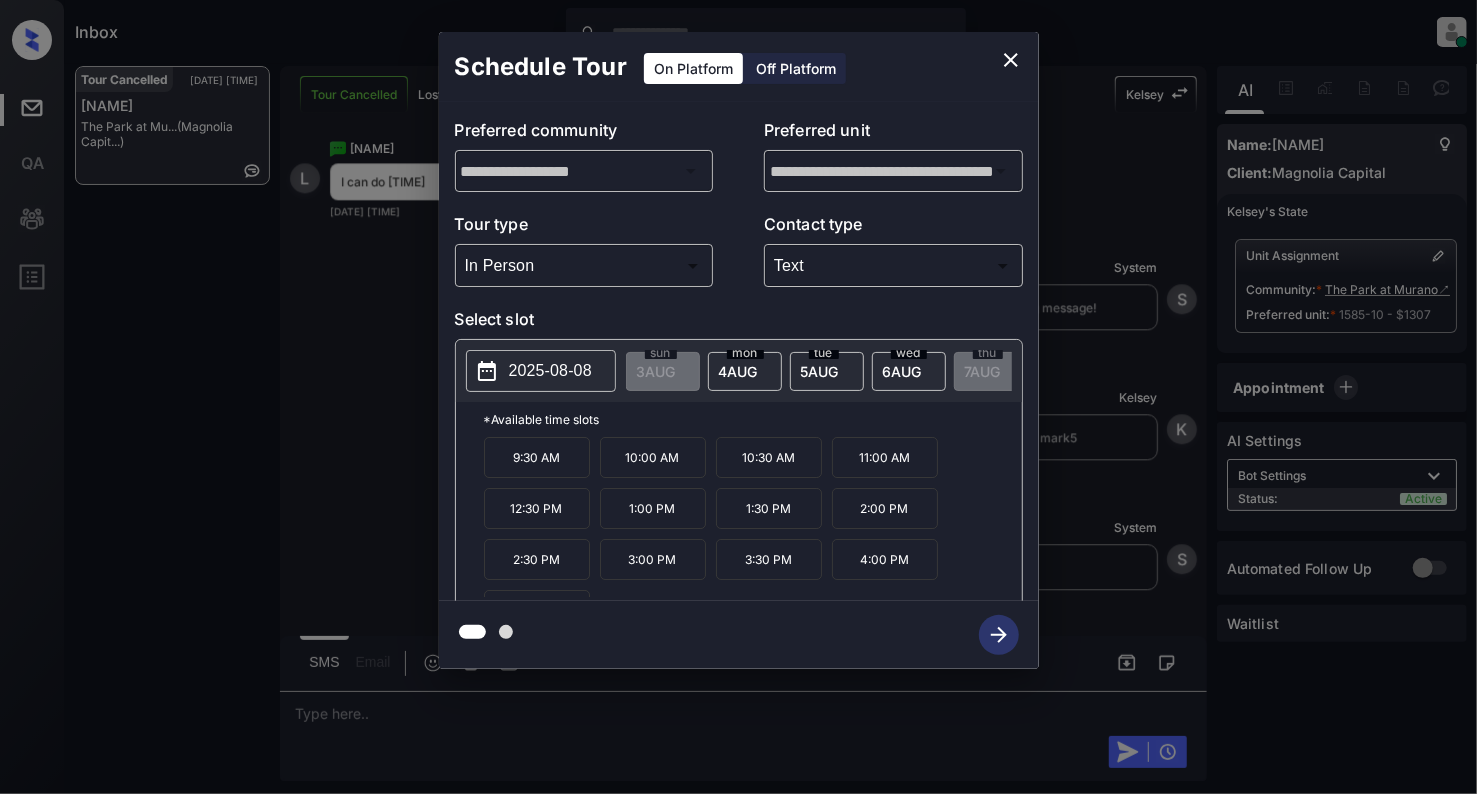 click on "10:00 AM" at bounding box center [653, 457] 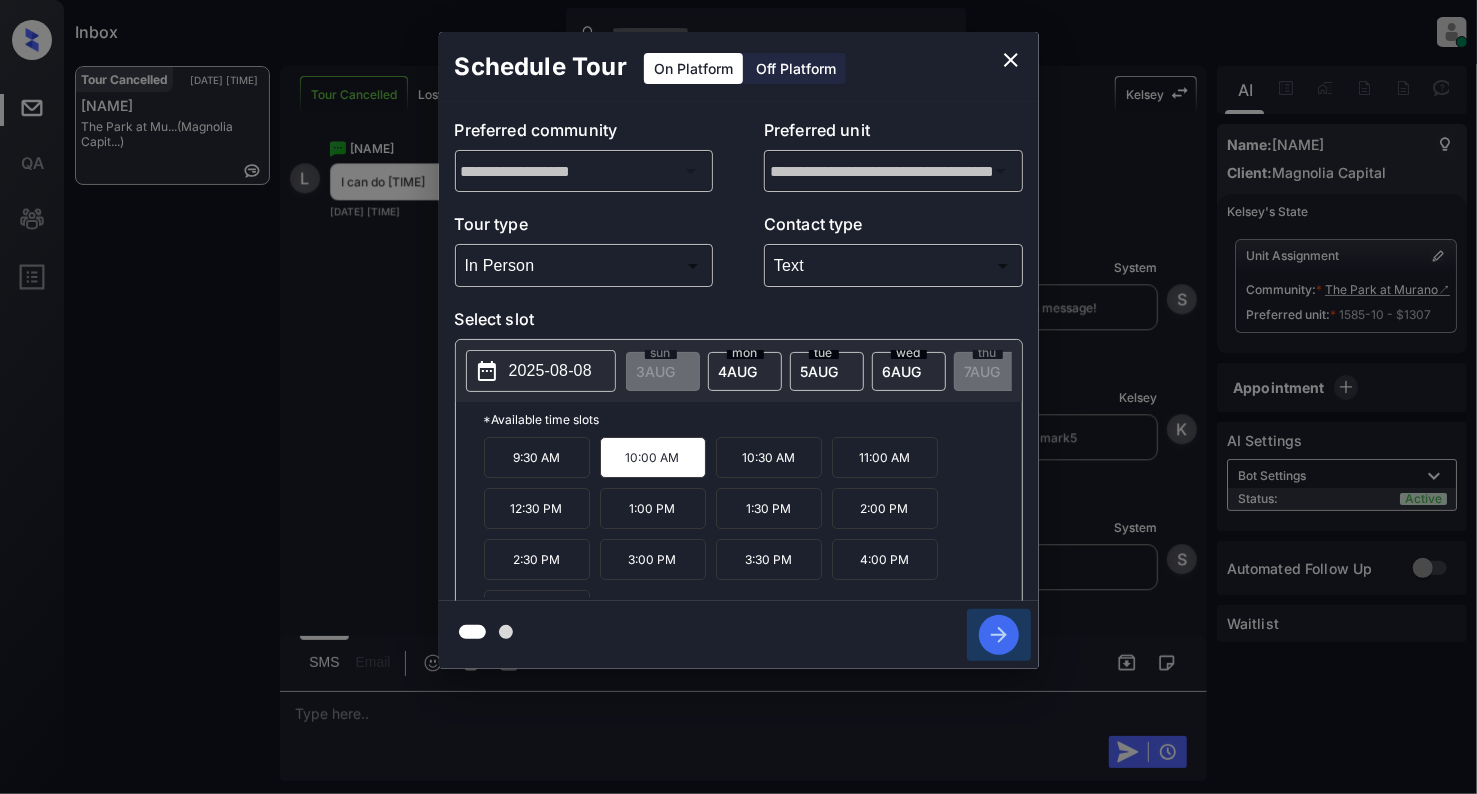 click 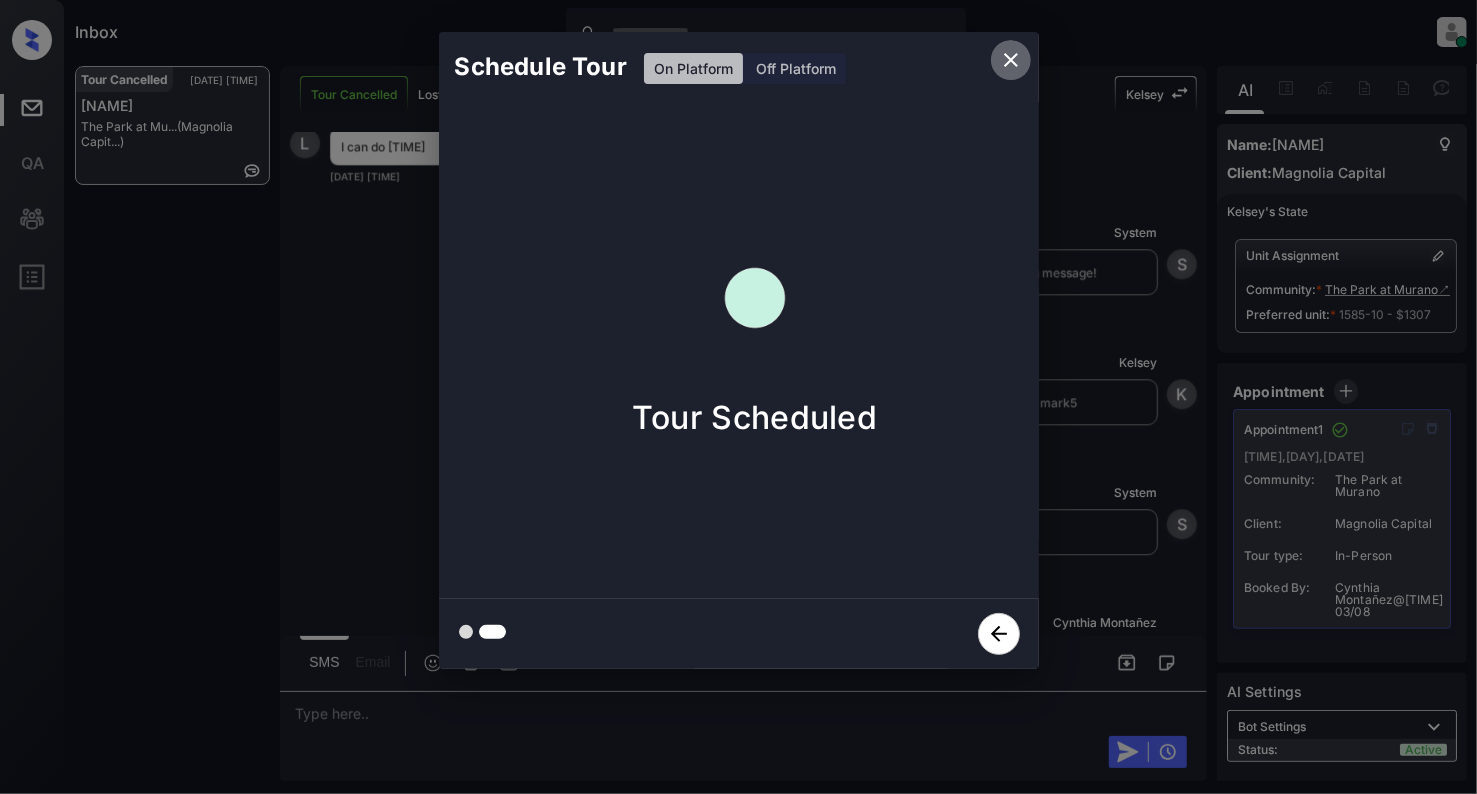 click 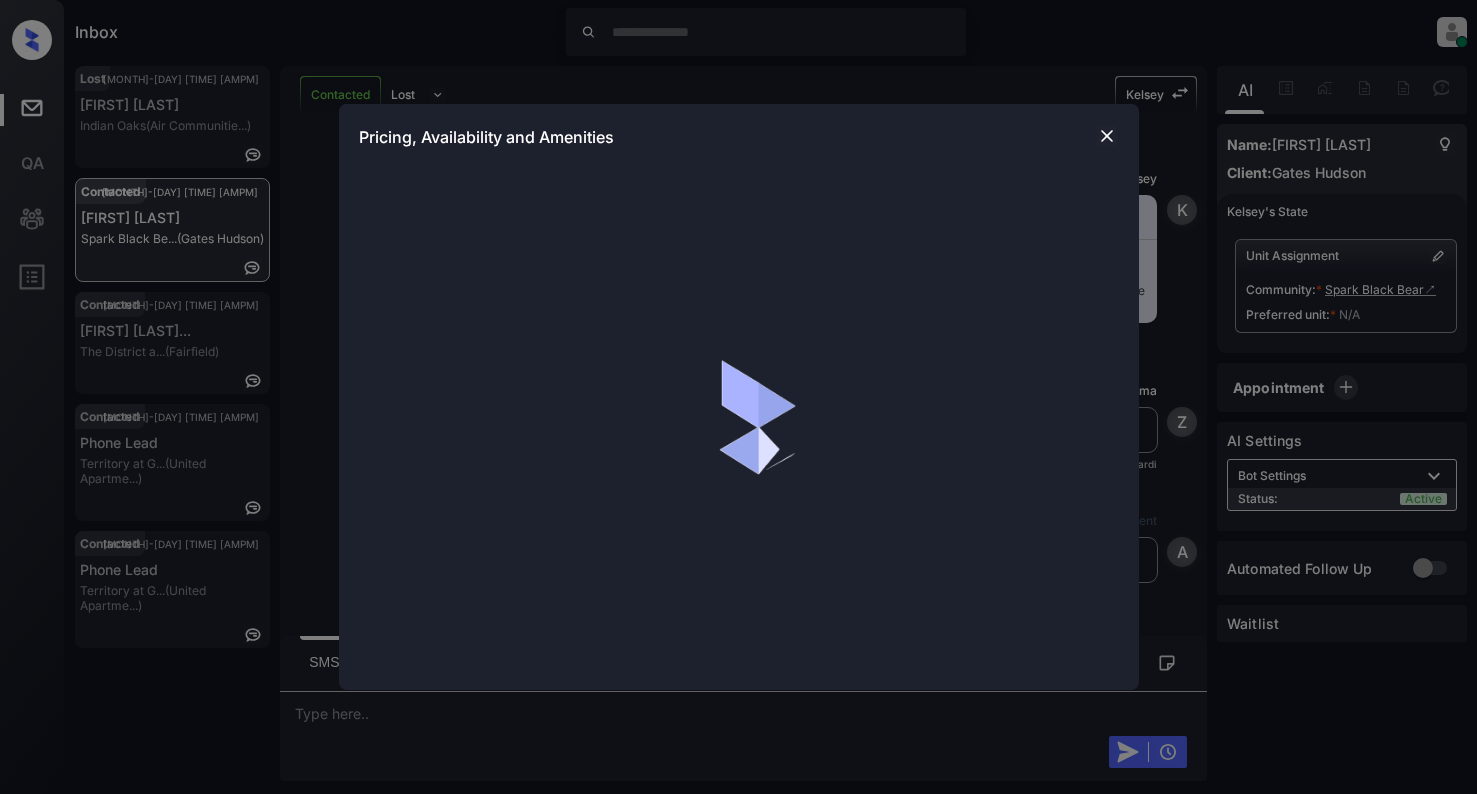 scroll, scrollTop: 0, scrollLeft: 0, axis: both 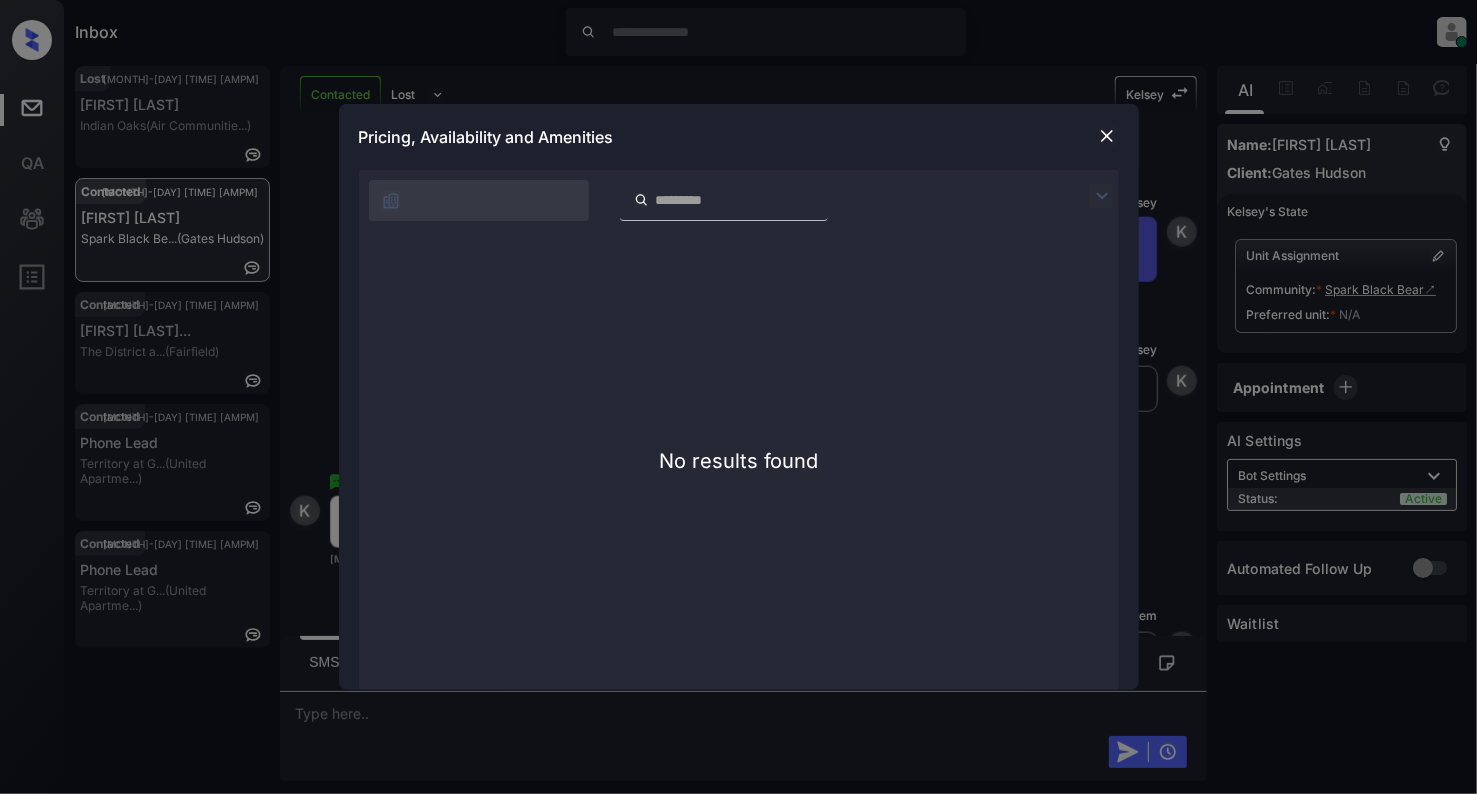 click at bounding box center (1107, 136) 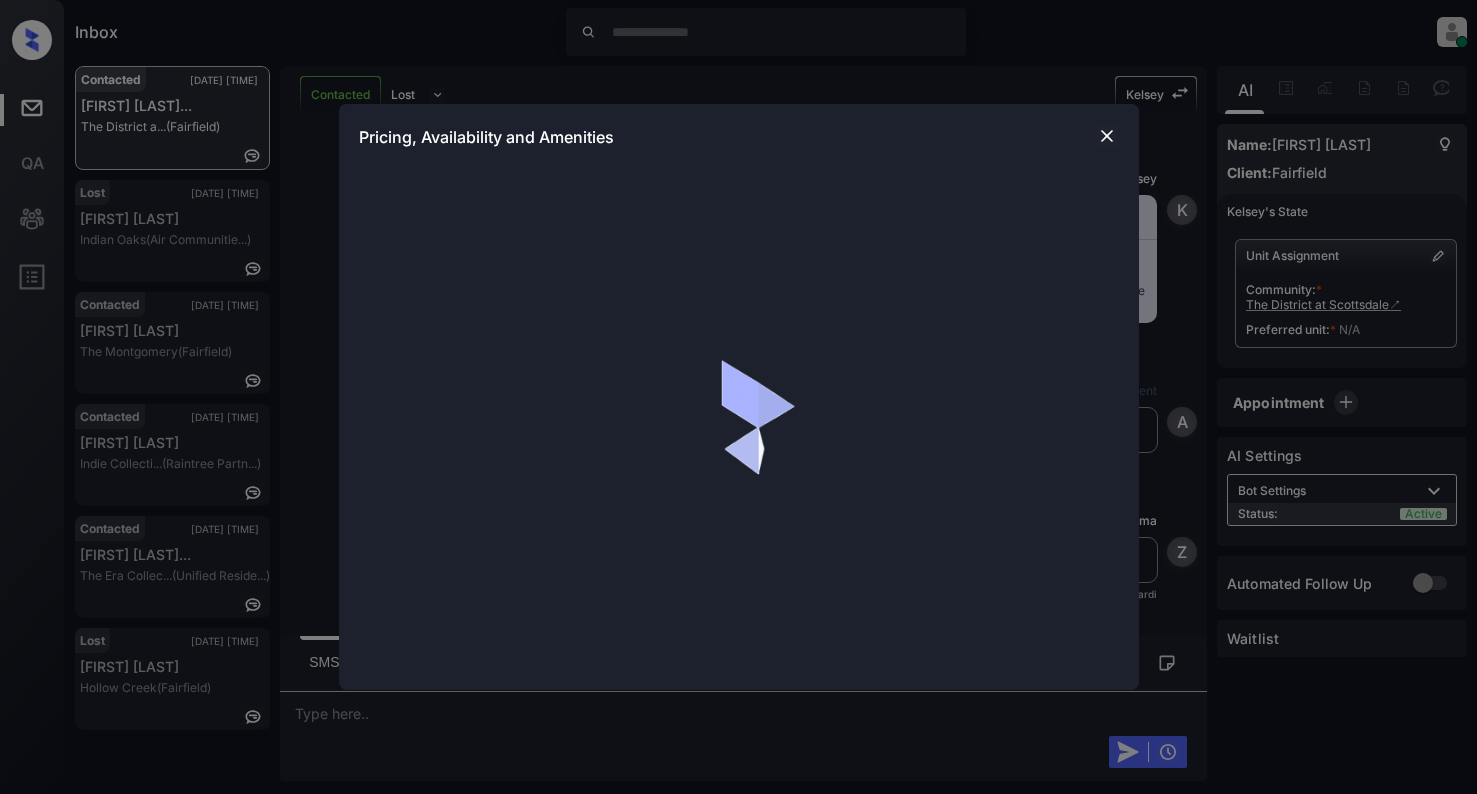 scroll, scrollTop: 0, scrollLeft: 0, axis: both 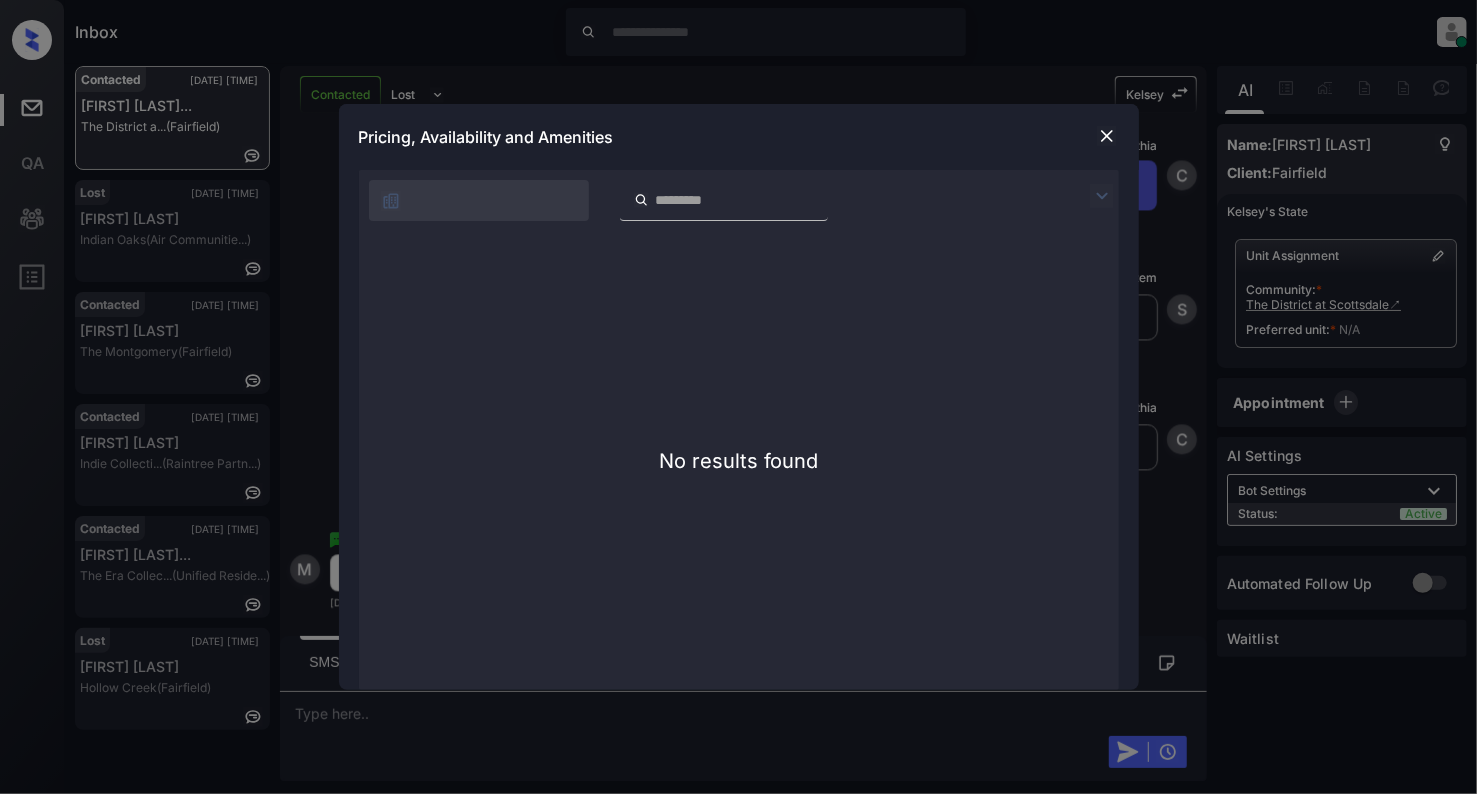 click at bounding box center [1107, 136] 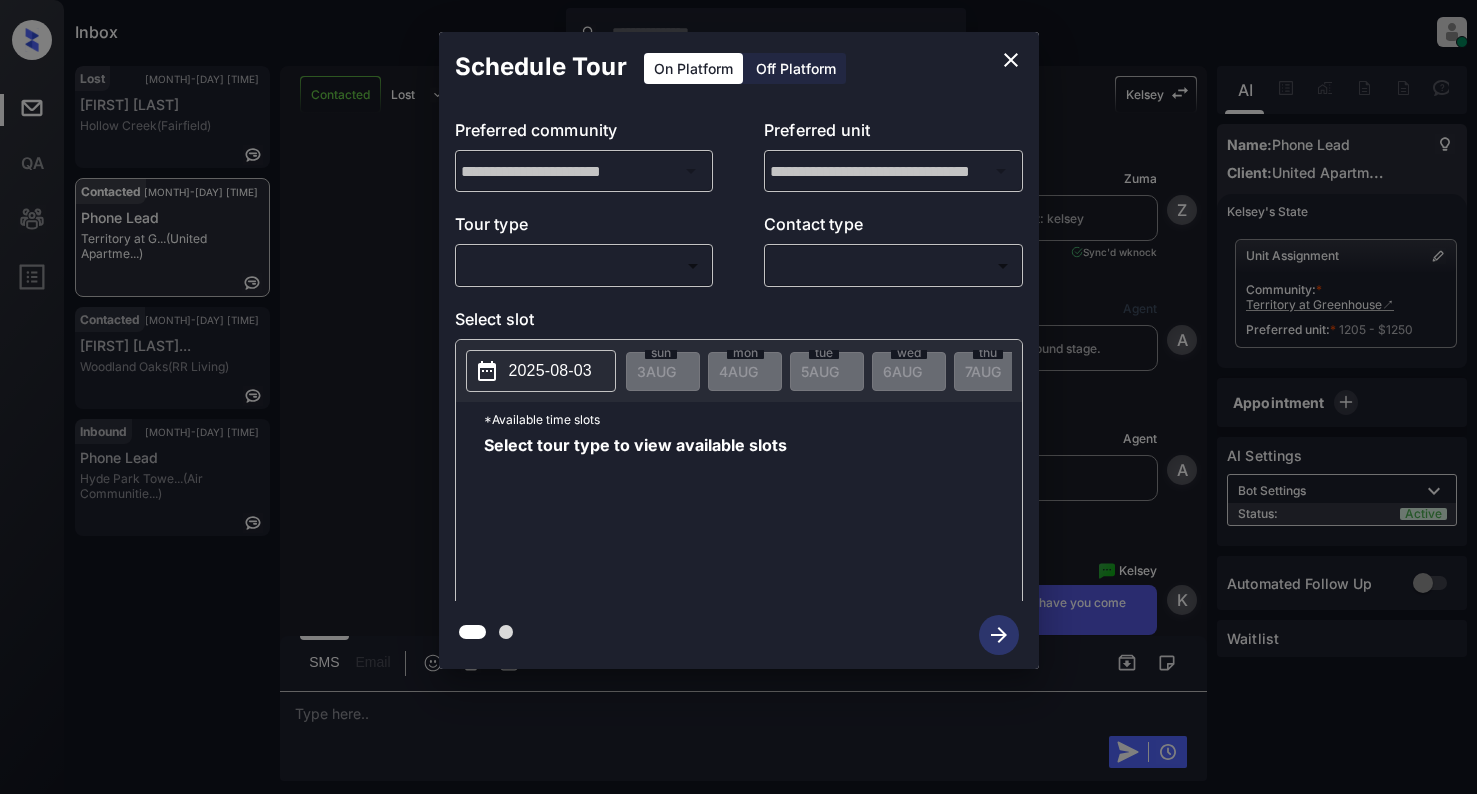 scroll, scrollTop: 0, scrollLeft: 0, axis: both 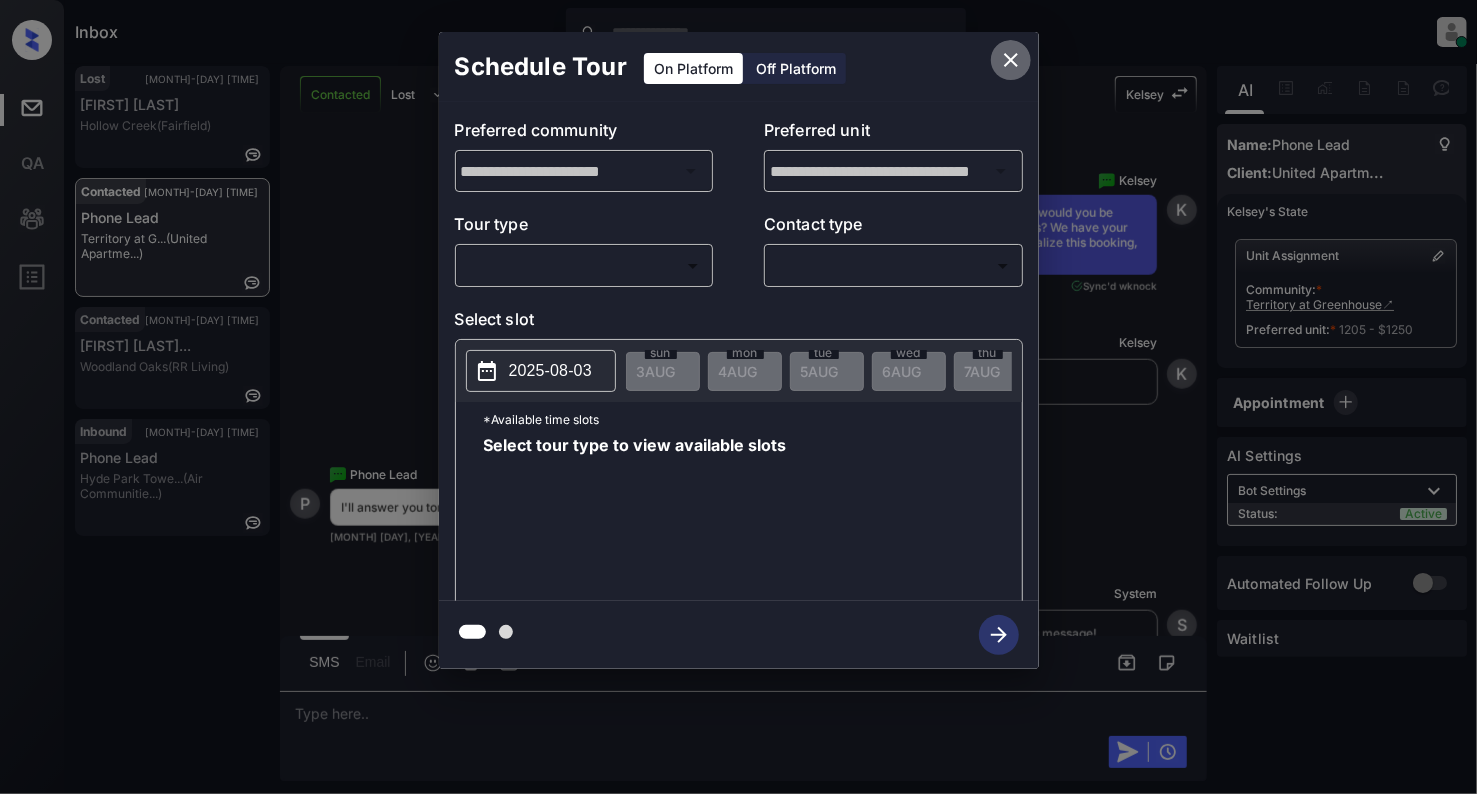click 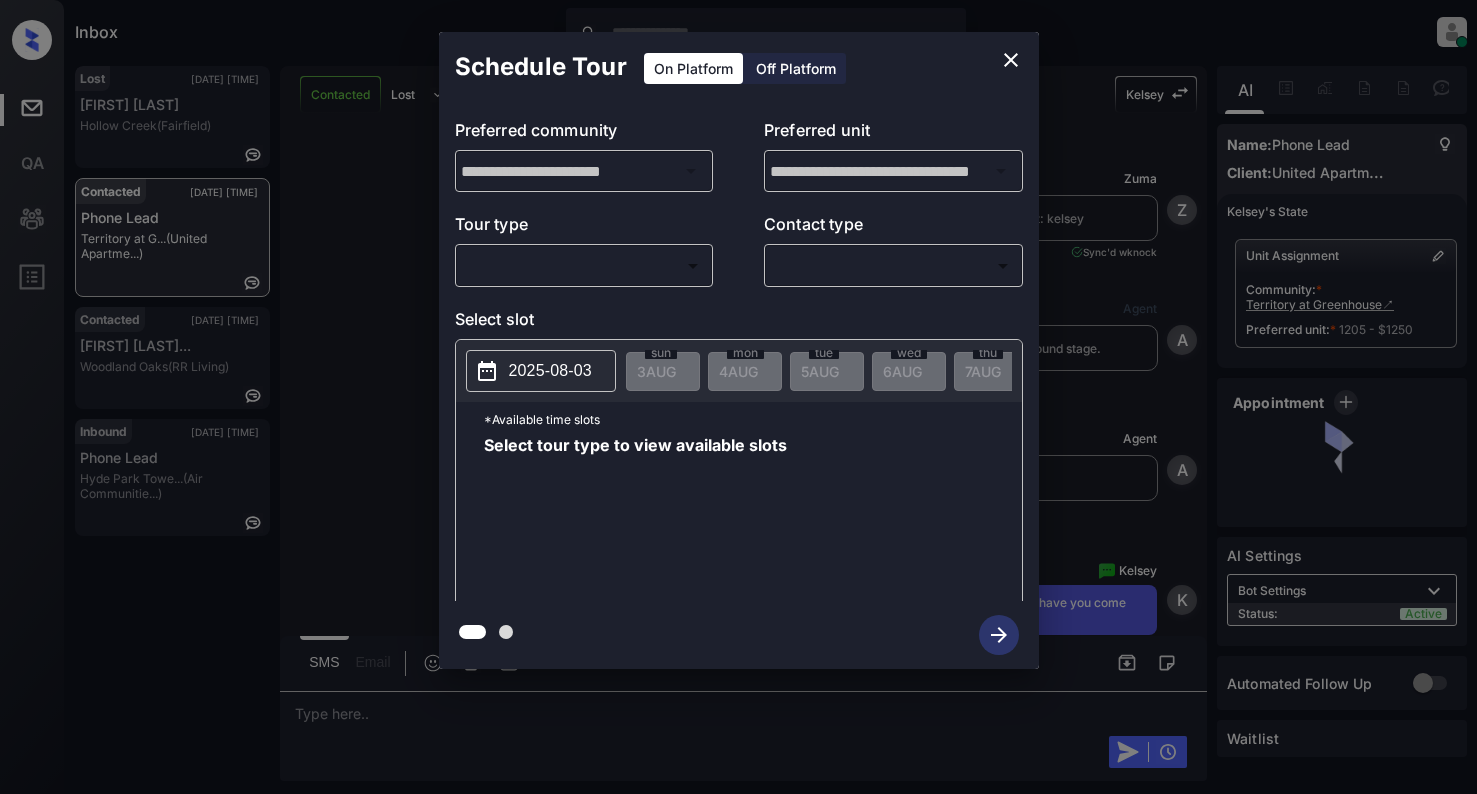 scroll, scrollTop: 0, scrollLeft: 0, axis: both 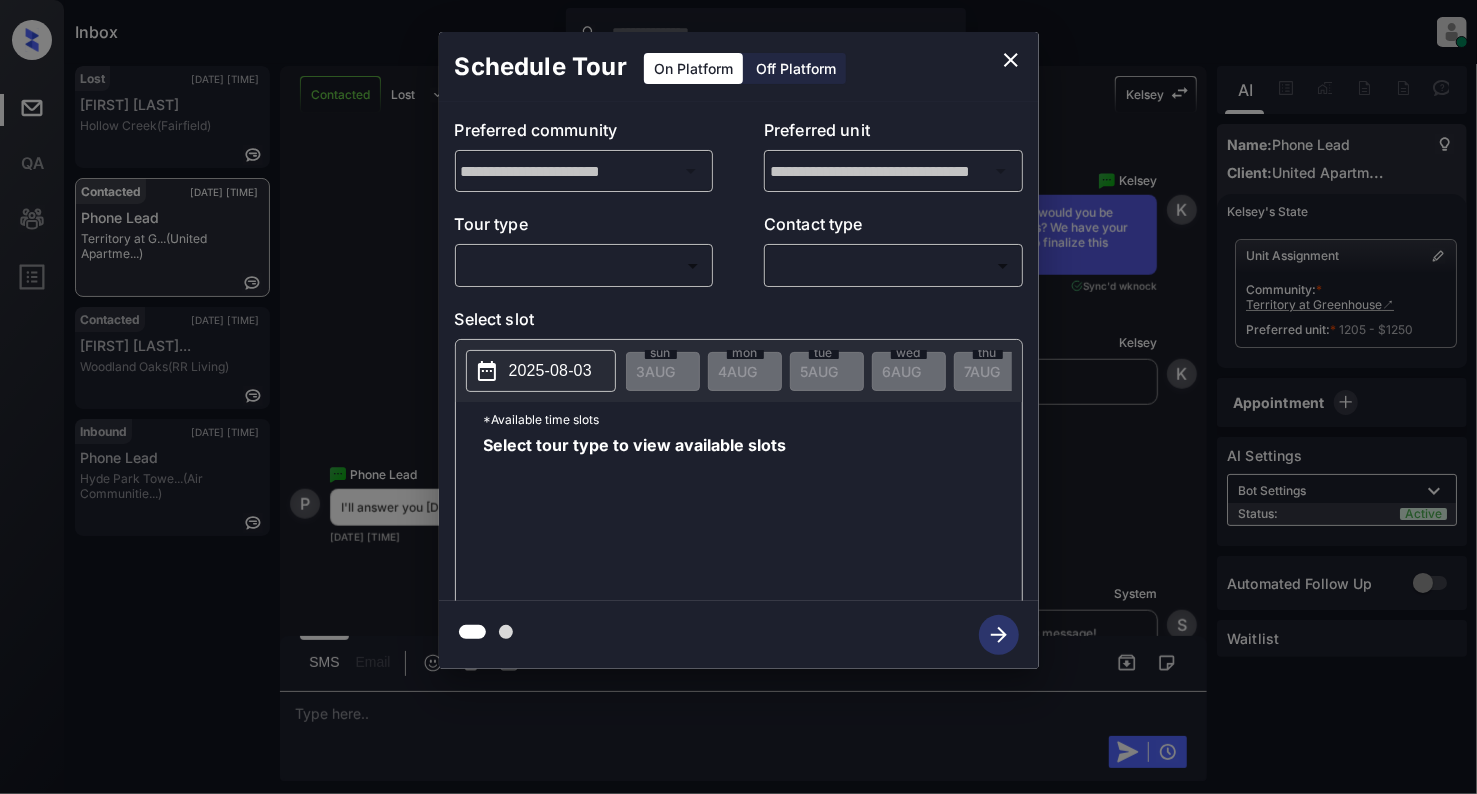 click on "Inbox Cynthia Montañez Online Set yourself   offline Set yourself   on break Profile Switch to  light  mode Sign out Lost Aug-03 05:07 pm   Angela Bruce Hollow Creek  (Fairfield) Contacted Aug-03 05:09 pm   Phone Lead Territory at G...  (United Apartme...) Contacted Aug-03 05:21 pm   Marissa Russel... Woodland Oaks  (RR Living) Inbound Aug-03 05:23 pm   Phone Lead Hyde Park Towe...  (Air Communitie...) Contacted Lost Lead Sentiment: Angry Upon sliding the acknowledgement:  Lead will move to lost stage. * ​ SMS and call option will be set to opt out. AFM will be turned off for the lead. Kelsey New Message Zuma Lead transferred to leasing agent: kelsey Aug 03, 2025 03:15 pm  Sync'd w  knock Z New Message Agent Lead created via webhook in Inbound stage. Aug 03, 2025 03:15 pm A New Message Agent AFM Request sent to Kelsey. Aug 03, 2025 03:15 pm A New Message Kelsey Hi . This is Kelsey with Territory at Greenhouse. We’d love to have you come tour with us. What’s a good day and time for you?    Sync'd w  K K" at bounding box center (738, 397) 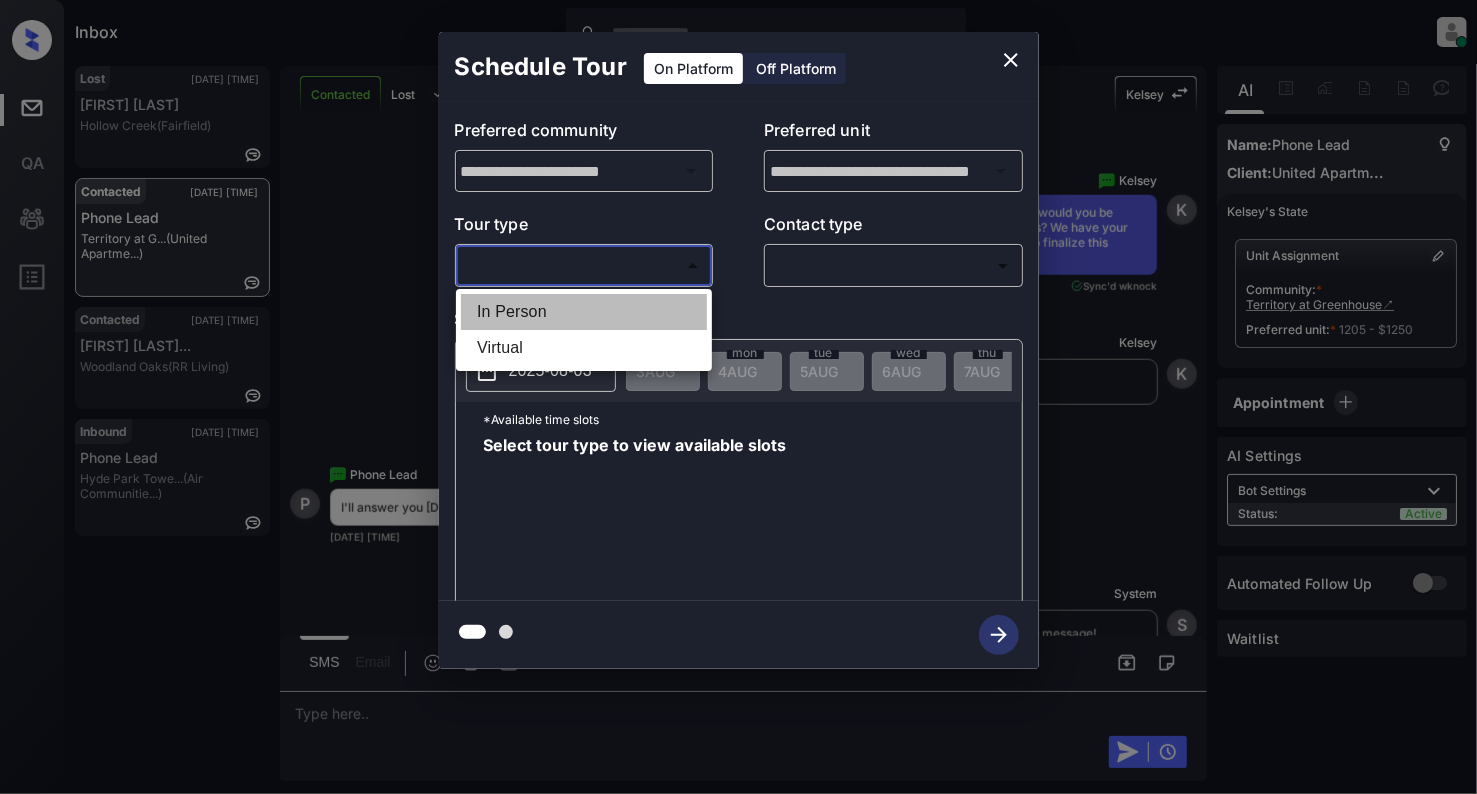 click on "In Person" at bounding box center [584, 312] 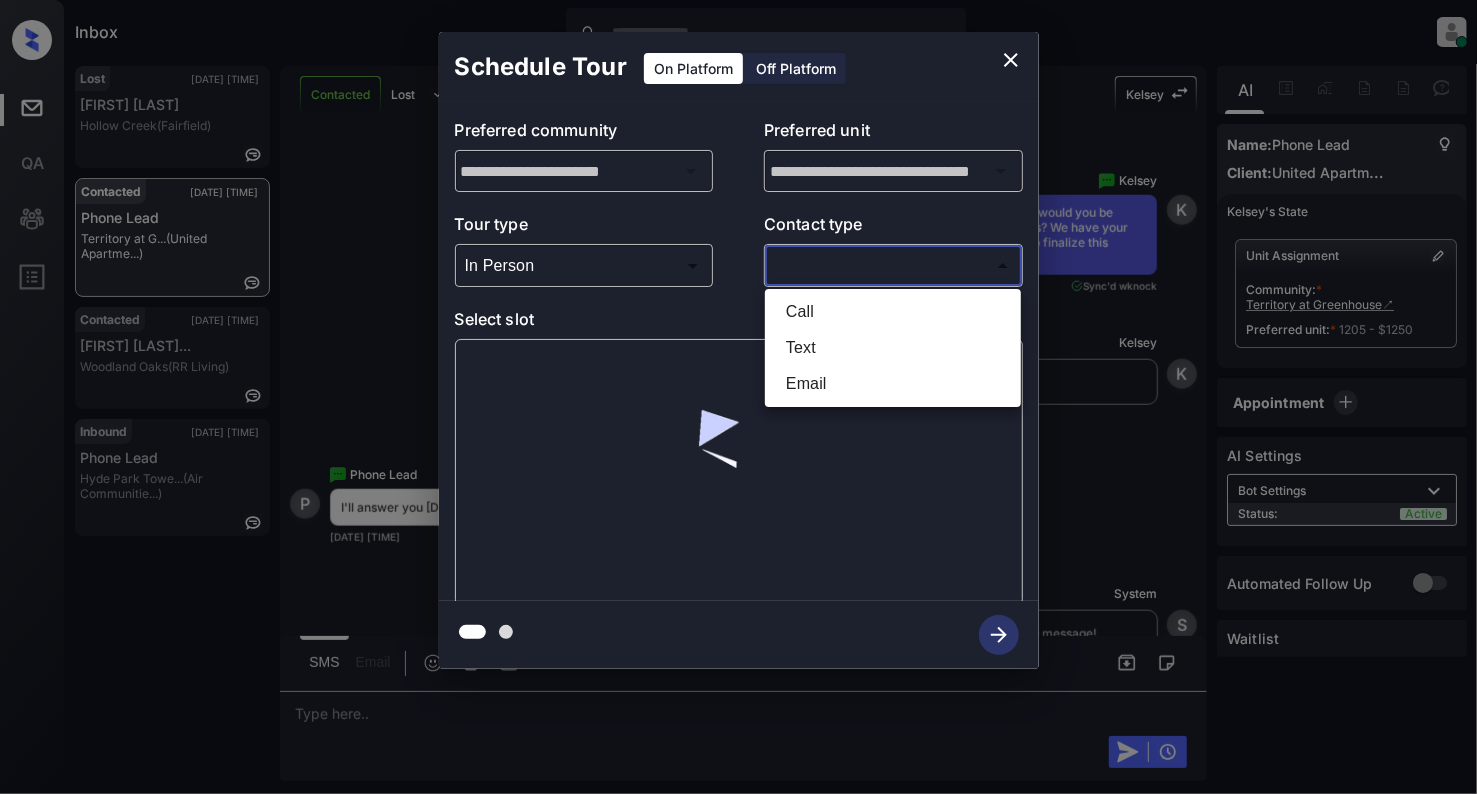click on "Inbox Cynthia Montañez Online Set yourself   offline Set yourself   on break Profile Switch to  light  mode Sign out Lost Aug-03 05:07 pm   Angela Bruce Hollow Creek  (Fairfield) Contacted Aug-03 05:09 pm   Phone Lead Territory at G...  (United Apartme...) Contacted Aug-03 05:21 pm   Marissa Russel... Woodland Oaks  (RR Living) Inbound Aug-03 05:23 pm   Phone Lead Hyde Park Towe...  (Air Communitie...) Contacted Lost Lead Sentiment: Angry Upon sliding the acknowledgement:  Lead will move to lost stage. * ​ SMS and call option will be set to opt out. AFM will be turned off for the lead. Kelsey New Message Zuma Lead transferred to leasing agent: kelsey Aug 03, 2025 03:15 pm  Sync'd w  knock Z New Message Agent Lead created via webhook in Inbound stage. Aug 03, 2025 03:15 pm A New Message Agent AFM Request sent to Kelsey. Aug 03, 2025 03:15 pm A New Message Kelsey Hi . This is Kelsey with Territory at Greenhouse. We’d love to have you come tour with us. What’s a good day and time for you?    Sync'd w  K K" at bounding box center (738, 397) 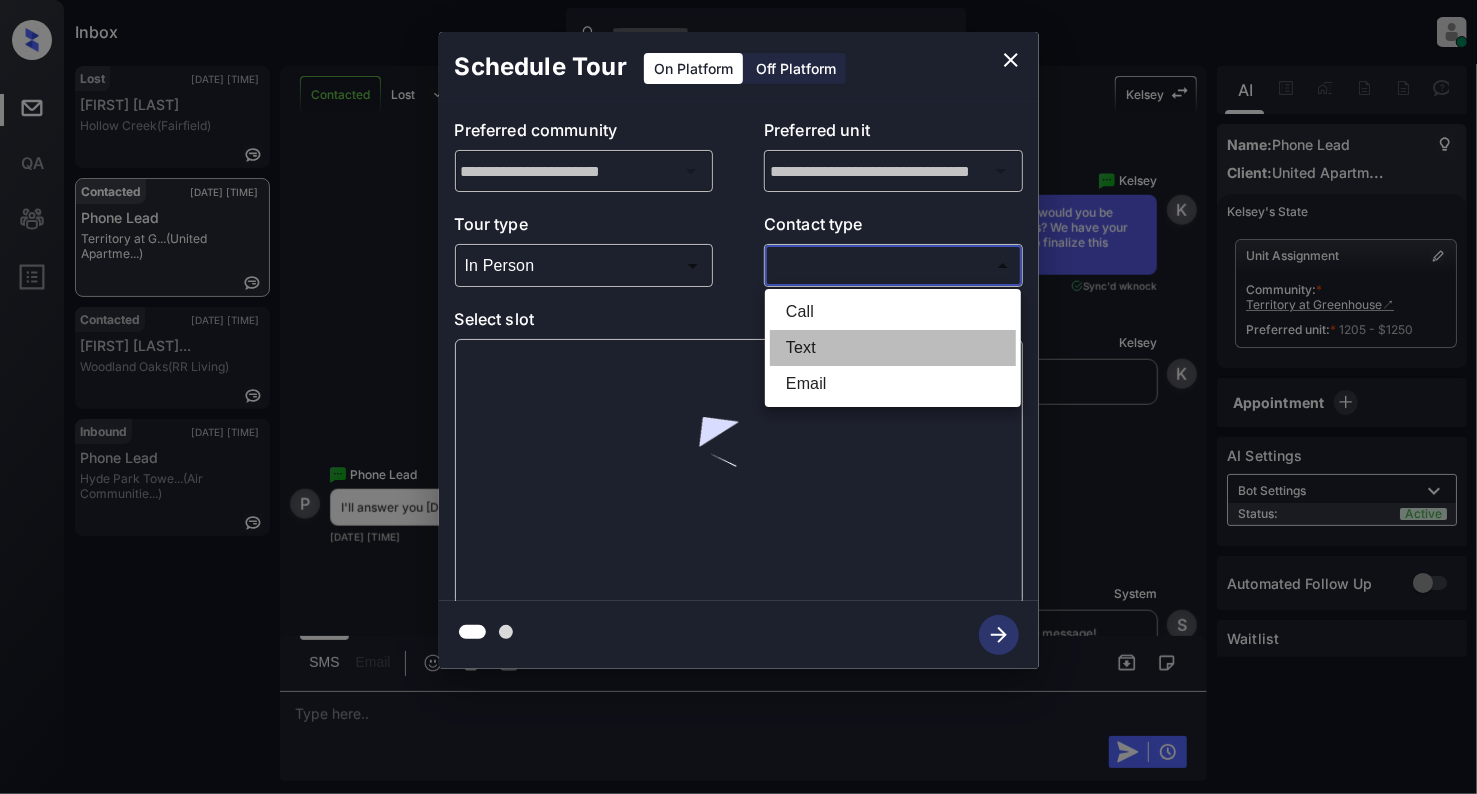 click on "Text" at bounding box center [893, 348] 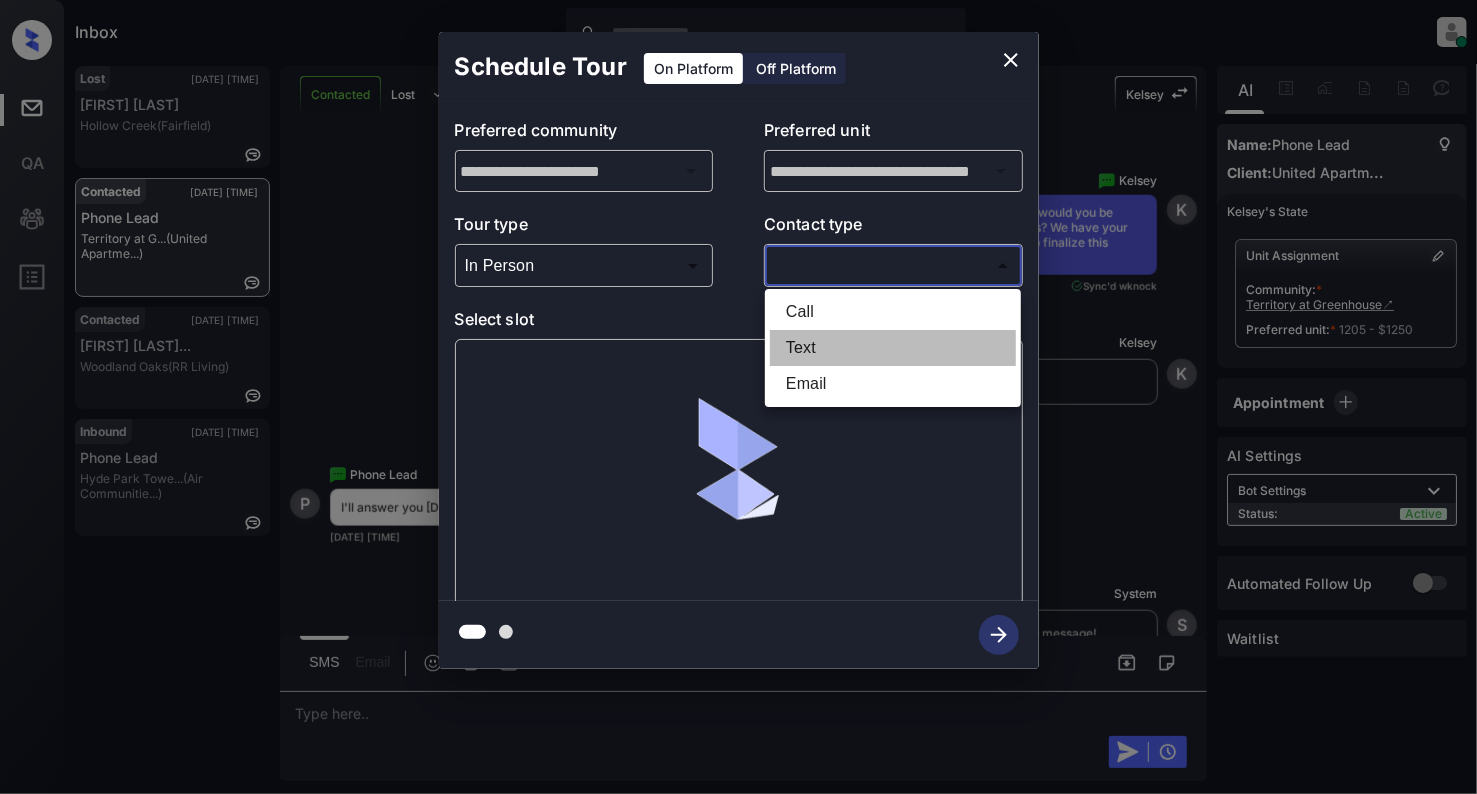 type on "****" 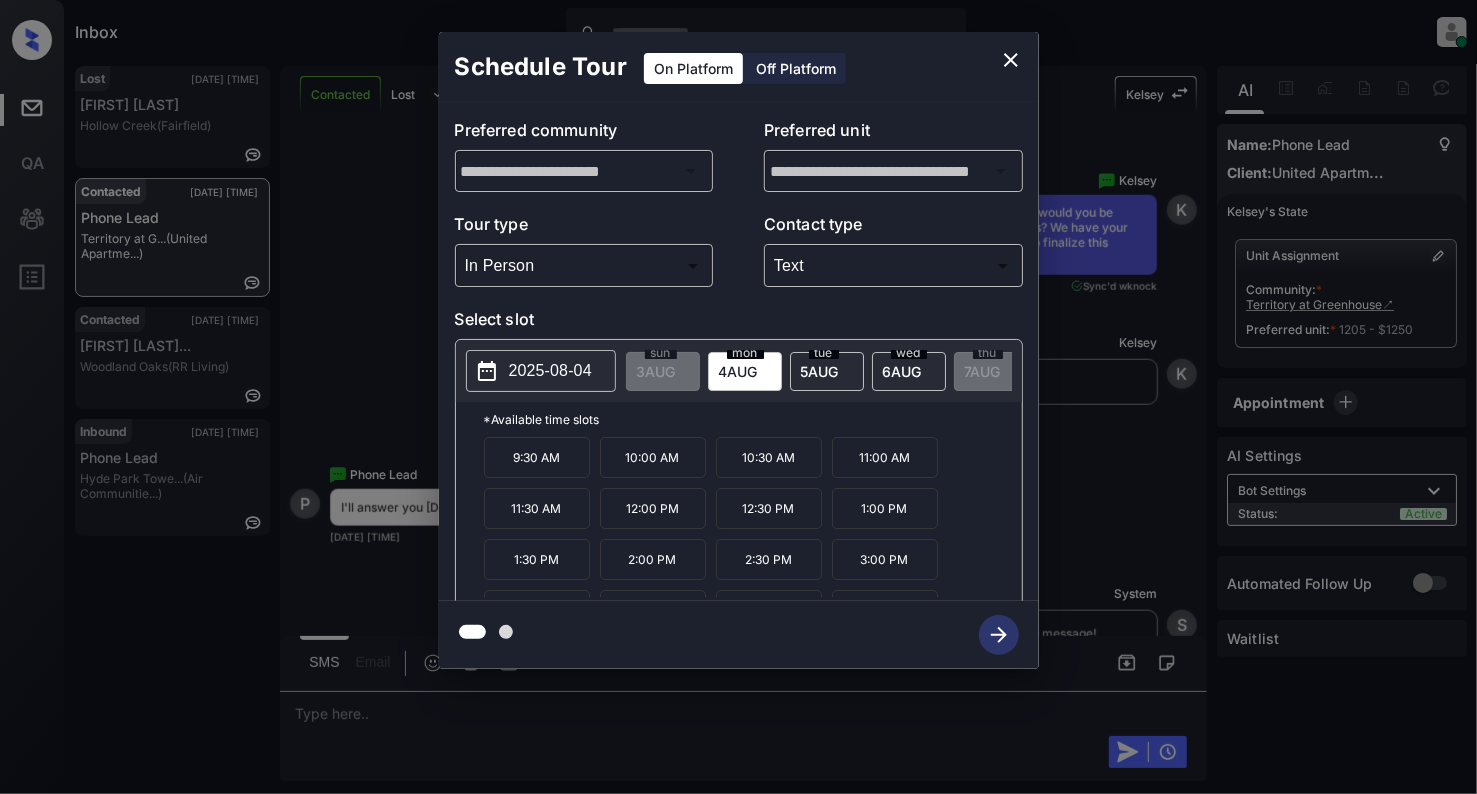 click on "2:30 PM" at bounding box center [769, 559] 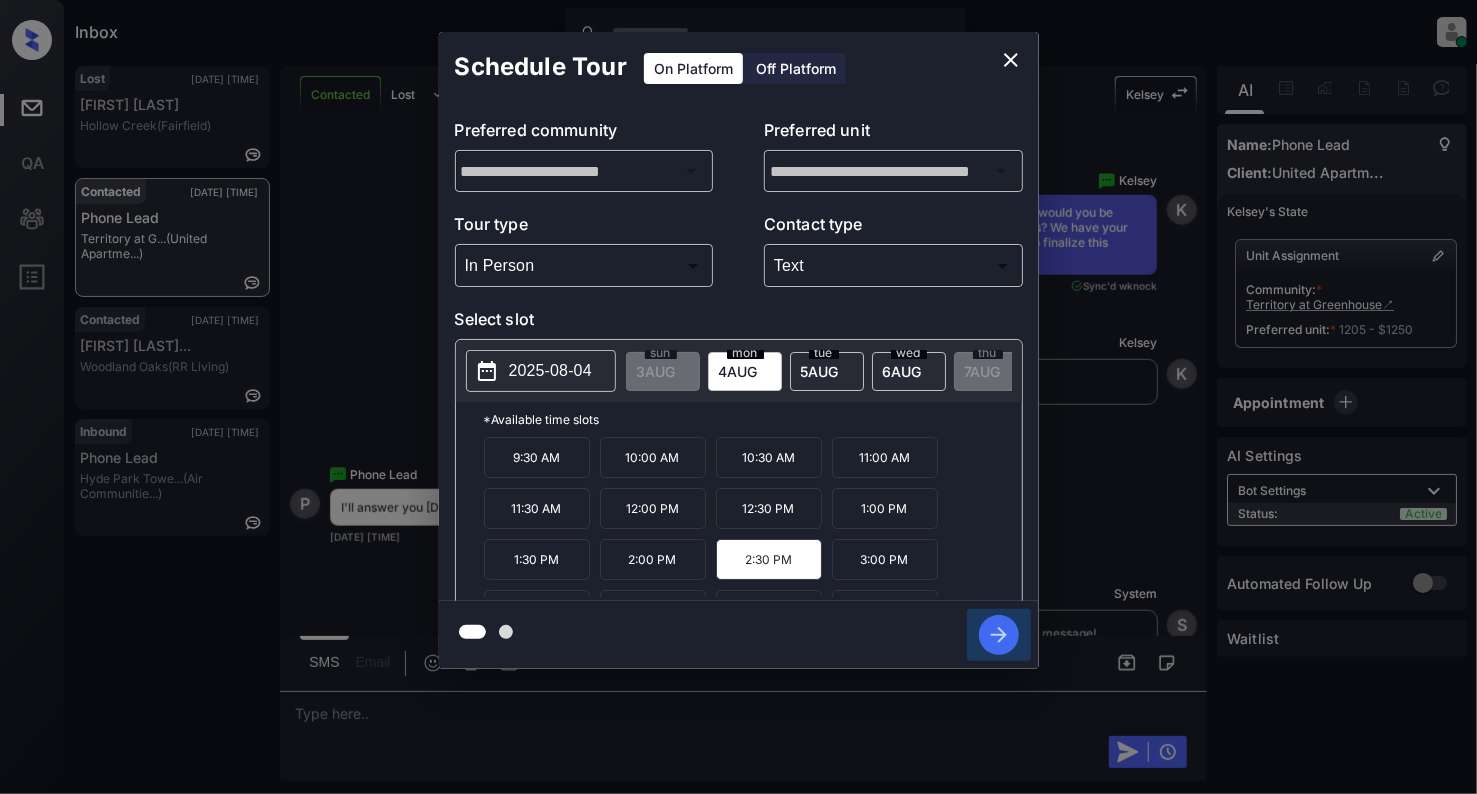 click 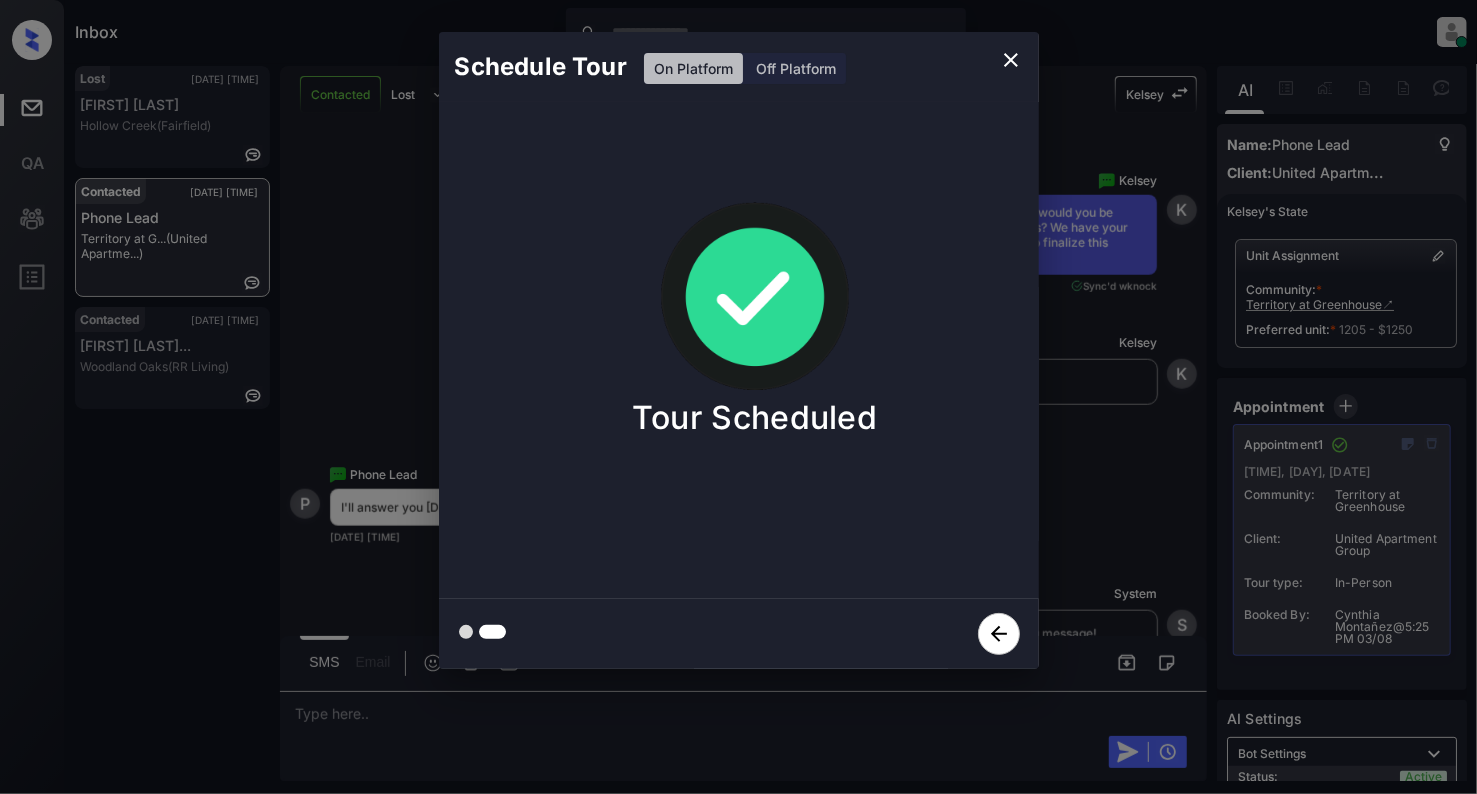 click 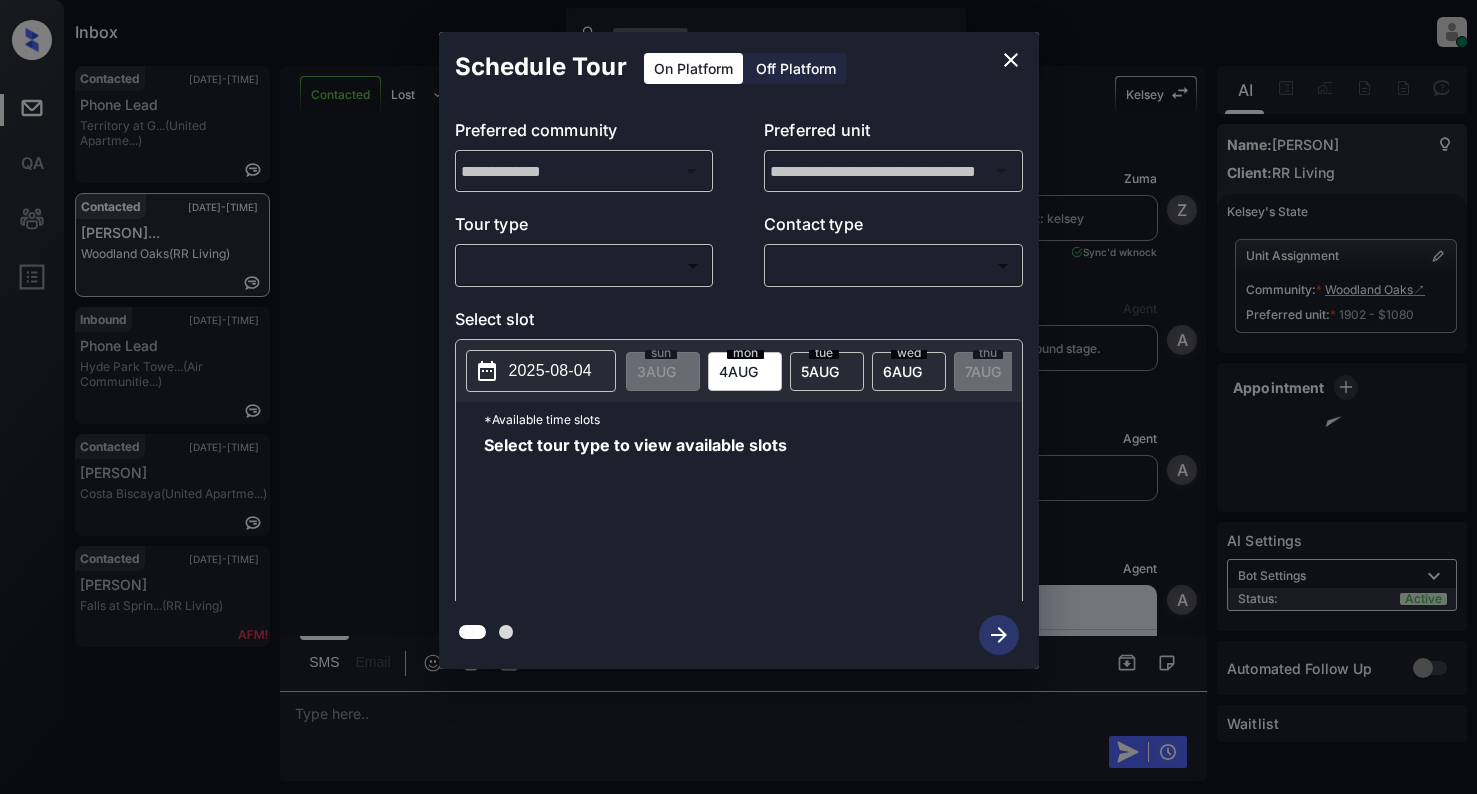 scroll, scrollTop: 0, scrollLeft: 0, axis: both 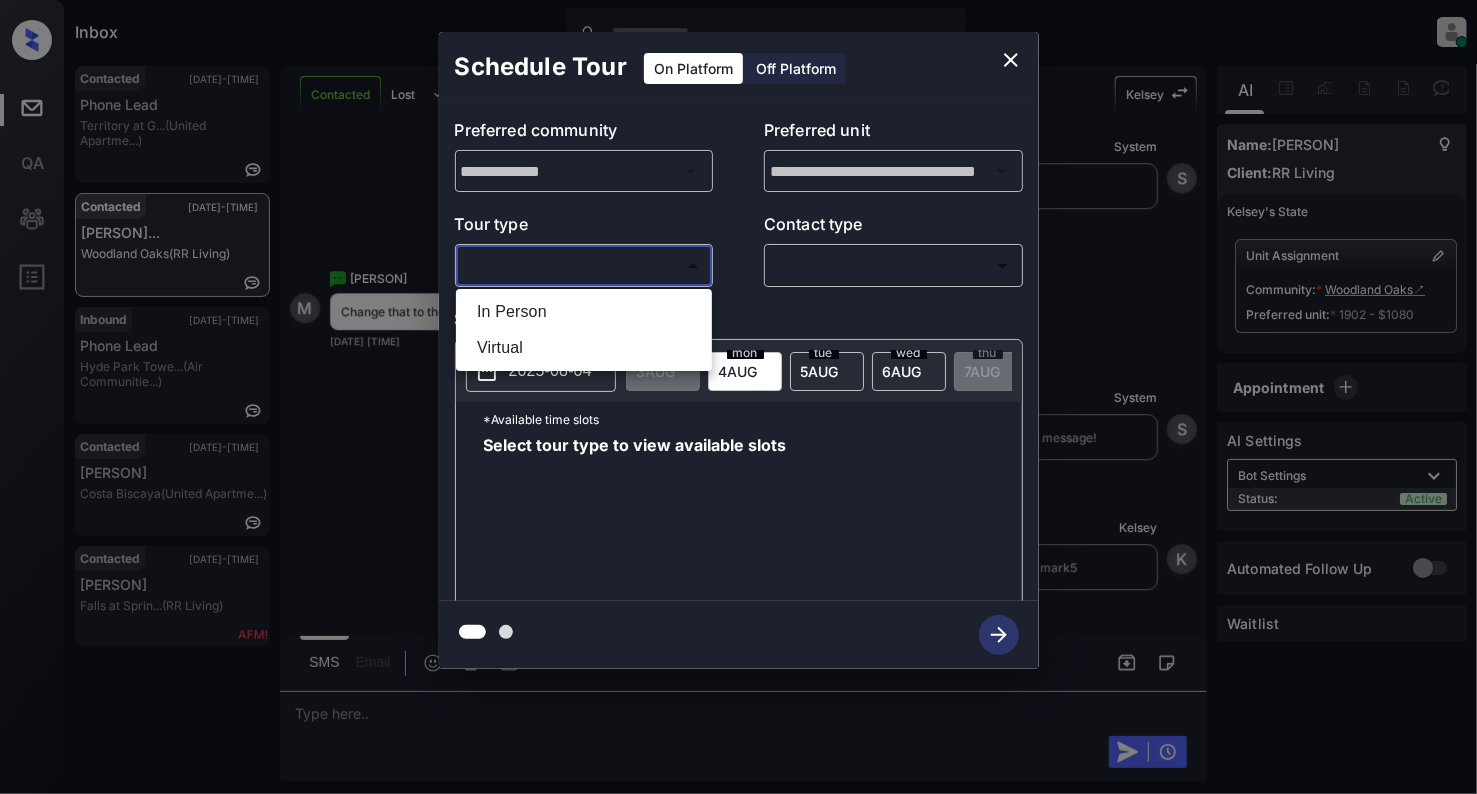 click on "Inbox Cynthia Montañez Online Set yourself   offline Set yourself   on break Profile Switch to  light  mode Sign out Contacted Aug-03 05:09 pm   Phone Lead Territory at G...  (United Apartme...) Contacted Aug-03 05:21 pm   Marissa Russel... Woodland Oaks  (RR Living) Inbound Aug-03 05:23 pm   Phone Lead Hyde Park Towe...  (Air Communitie...) Contacted Aug-03 05:23 pm   Linda Moore Costa Biscaya  (United Apartme...) Contacted Aug-03 05:25 pm   Leola Veal Falls at Sprin...  (RR Living) Contacted Lost Lead Sentiment: Angry Upon sliding the acknowledgement:  Lead will move to lost stage. * ​ SMS and call option will be set to opt out. AFM will be turned off for the lead. Kelsey New Message Zuma Lead transferred to leasing agent: kelsey Aug 03, 2025 04:58 pm  Sync'd w  knock Z New Message Agent Lead created via webhook in Inbound stage. Aug 03, 2025 04:58 pm A New Message Agent AFM Request sent to Kelsey. Aug 03, 2025 04:58 pm A New Message Agent Notes Note: Structured Note:
Move In Date: 2025-08-04
A Kelsey" at bounding box center [738, 397] 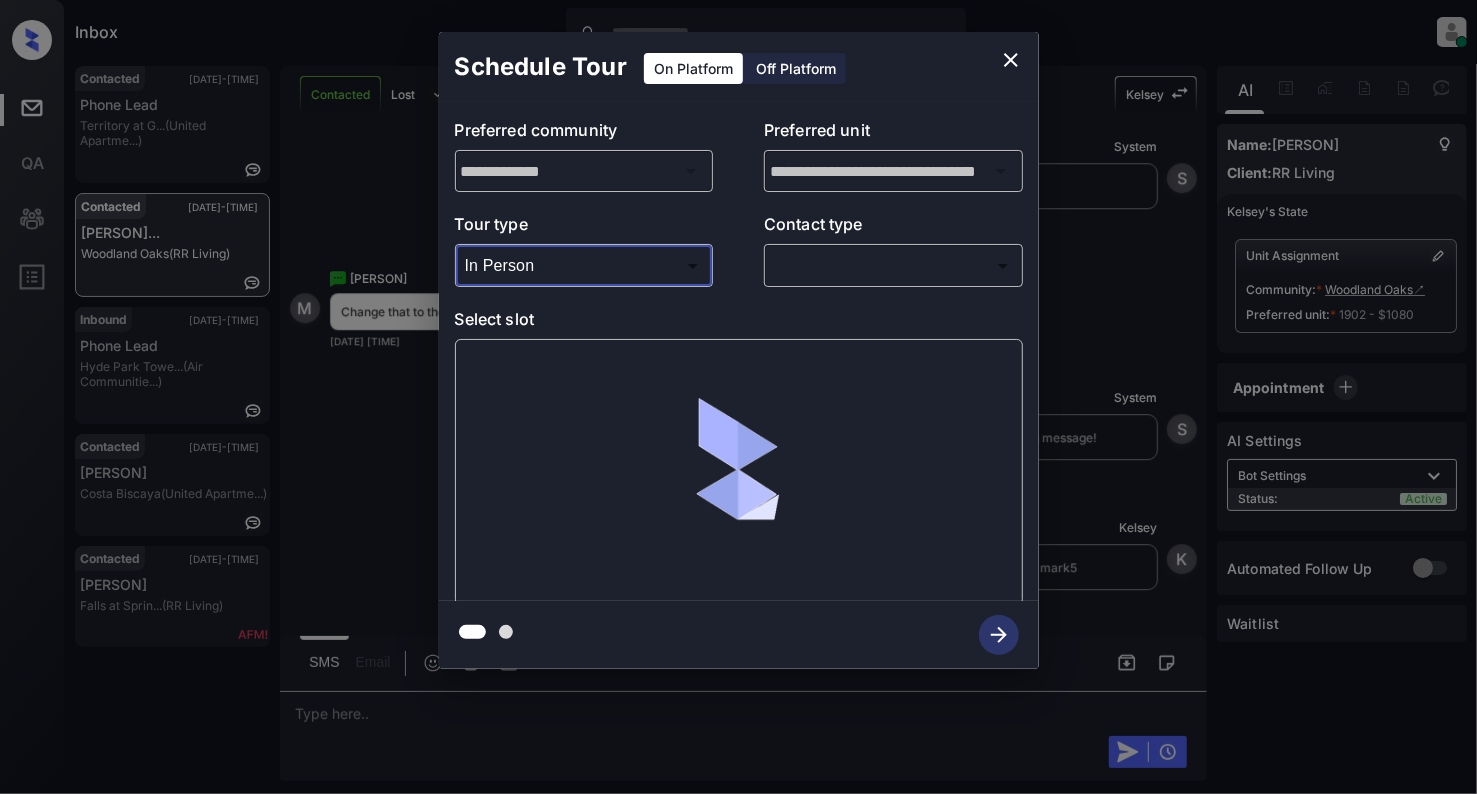 click on "Inbox Cynthia Montañez Online Set yourself   offline Set yourself   on break Profile Switch to  light  mode Sign out Contacted Aug-03 05:09 pm   Phone Lead Territory at G...  (United Apartme...) Contacted Aug-03 05:21 pm   Marissa Russel... Woodland Oaks  (RR Living) Inbound Aug-03 05:23 pm   Phone Lead Hyde Park Towe...  (Air Communitie...) Contacted Aug-03 05:23 pm   Linda Moore Costa Biscaya  (United Apartme...) Contacted Aug-03 05:25 pm   Leola Veal Falls at Sprin...  (RR Living) Contacted Lost Lead Sentiment: Angry Upon sliding the acknowledgement:  Lead will move to lost stage. * ​ SMS and call option will be set to opt out. AFM will be turned off for the lead. Kelsey New Message Zuma Lead transferred to leasing agent: kelsey Aug 03, 2025 04:58 pm  Sync'd w  knock Z New Message Agent Lead created via webhook in Inbound stage. Aug 03, 2025 04:58 pm A New Message Agent AFM Request sent to Kelsey. Aug 03, 2025 04:58 pm A New Message Agent Notes Note: Structured Note:
Move In Date: 2025-08-04
A Kelsey" at bounding box center [738, 397] 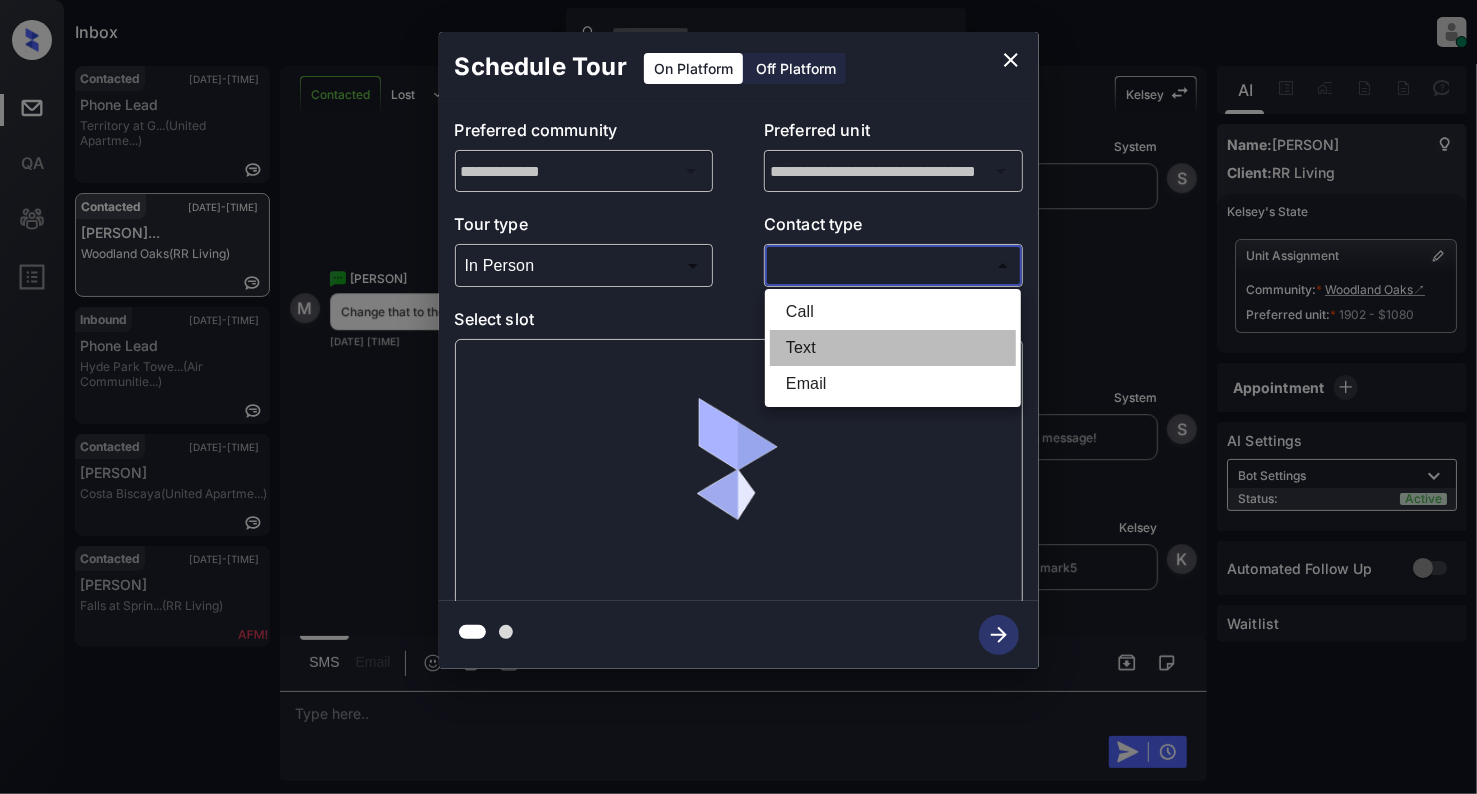 click on "Text" at bounding box center [893, 348] 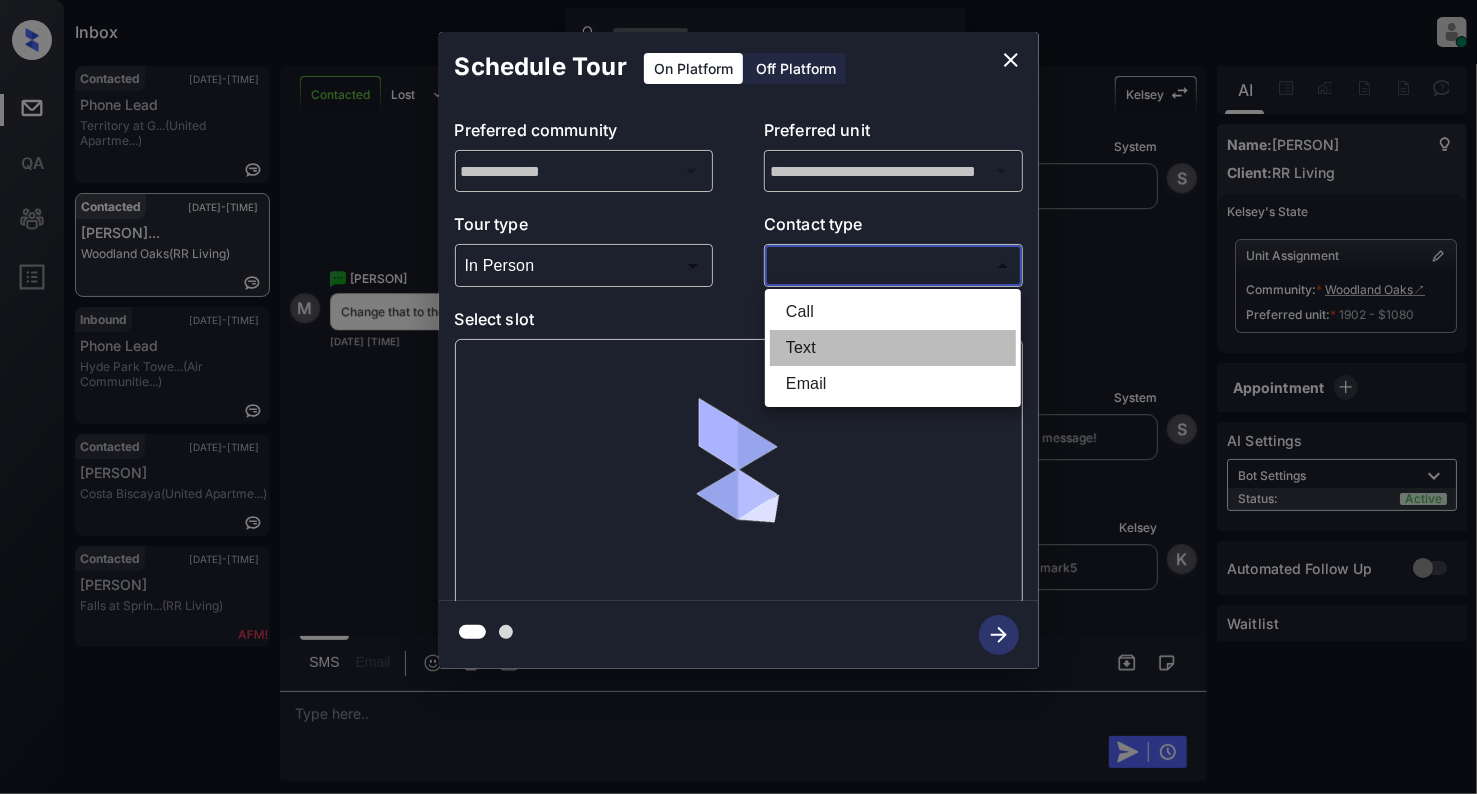 type on "****" 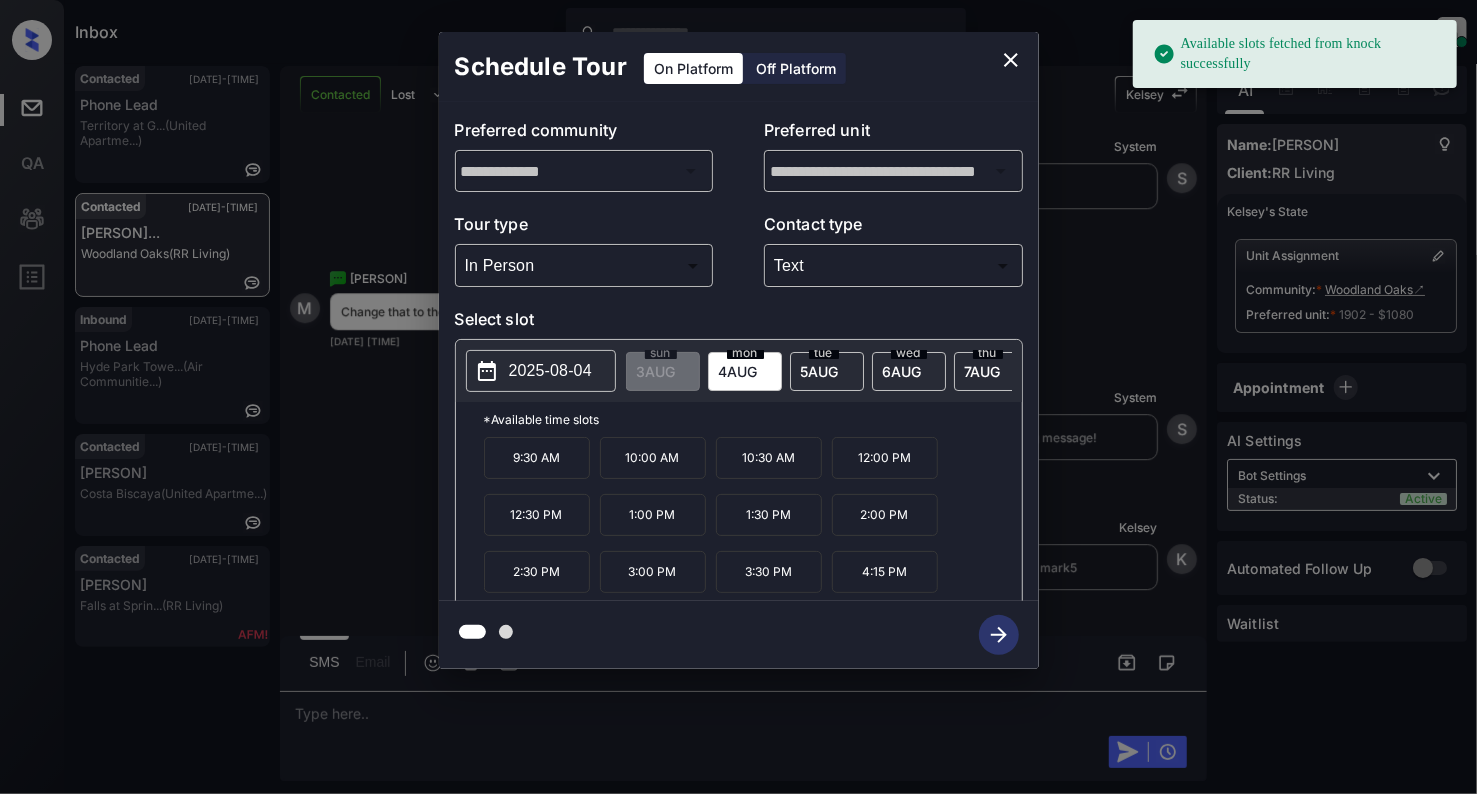 click on "2025-08-04" at bounding box center (550, 371) 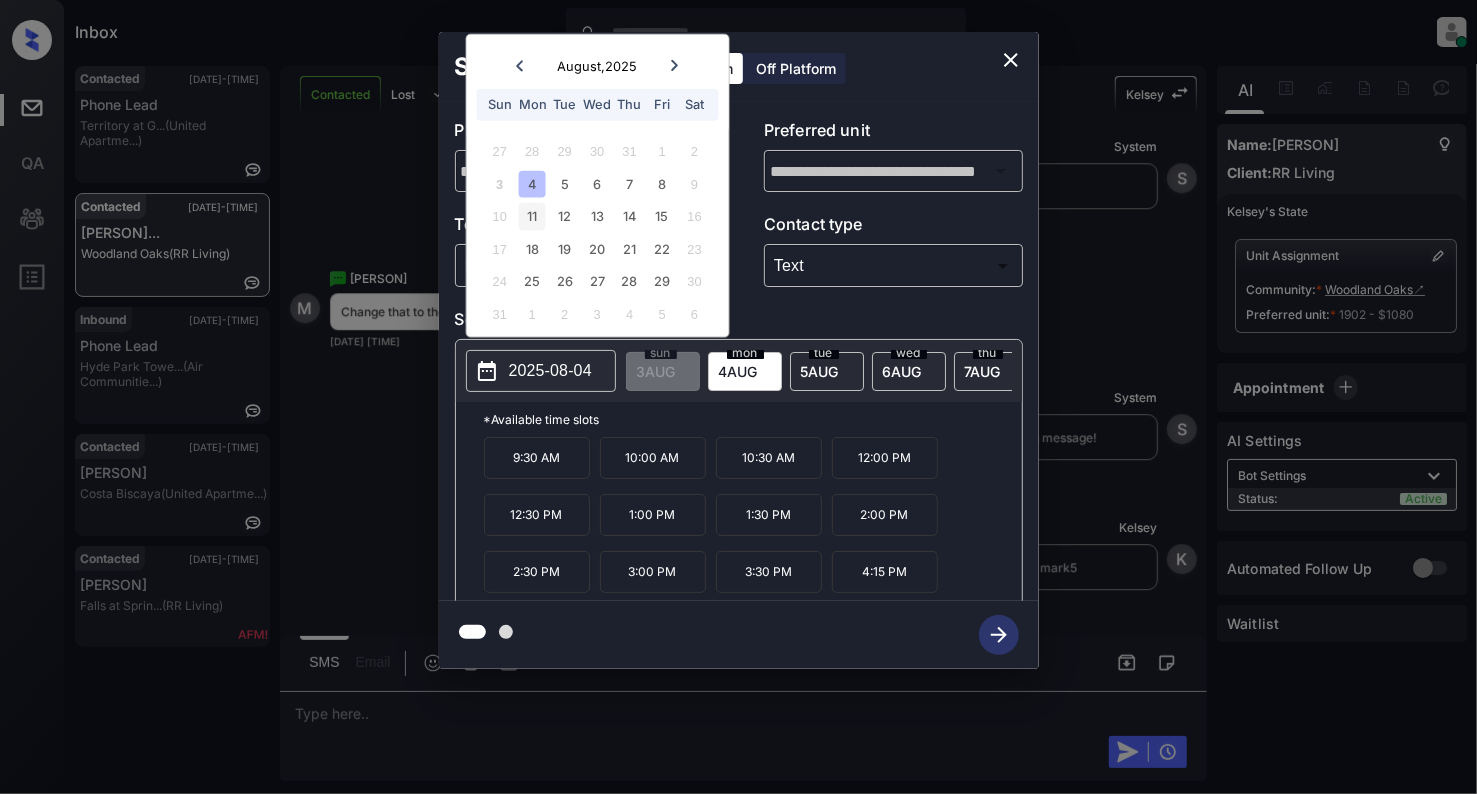 click on "11" at bounding box center (532, 216) 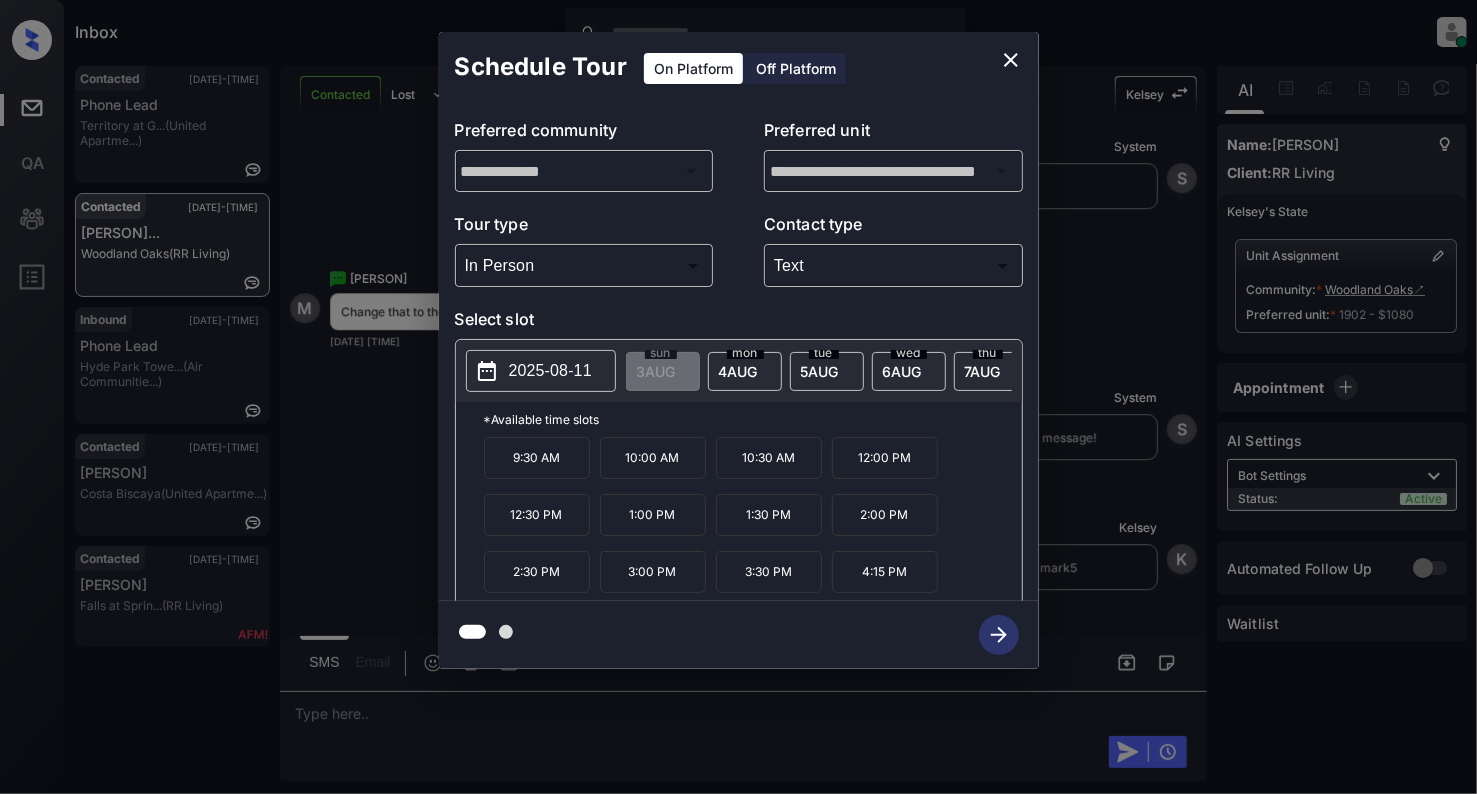 click on "4:15 PM" at bounding box center (885, 572) 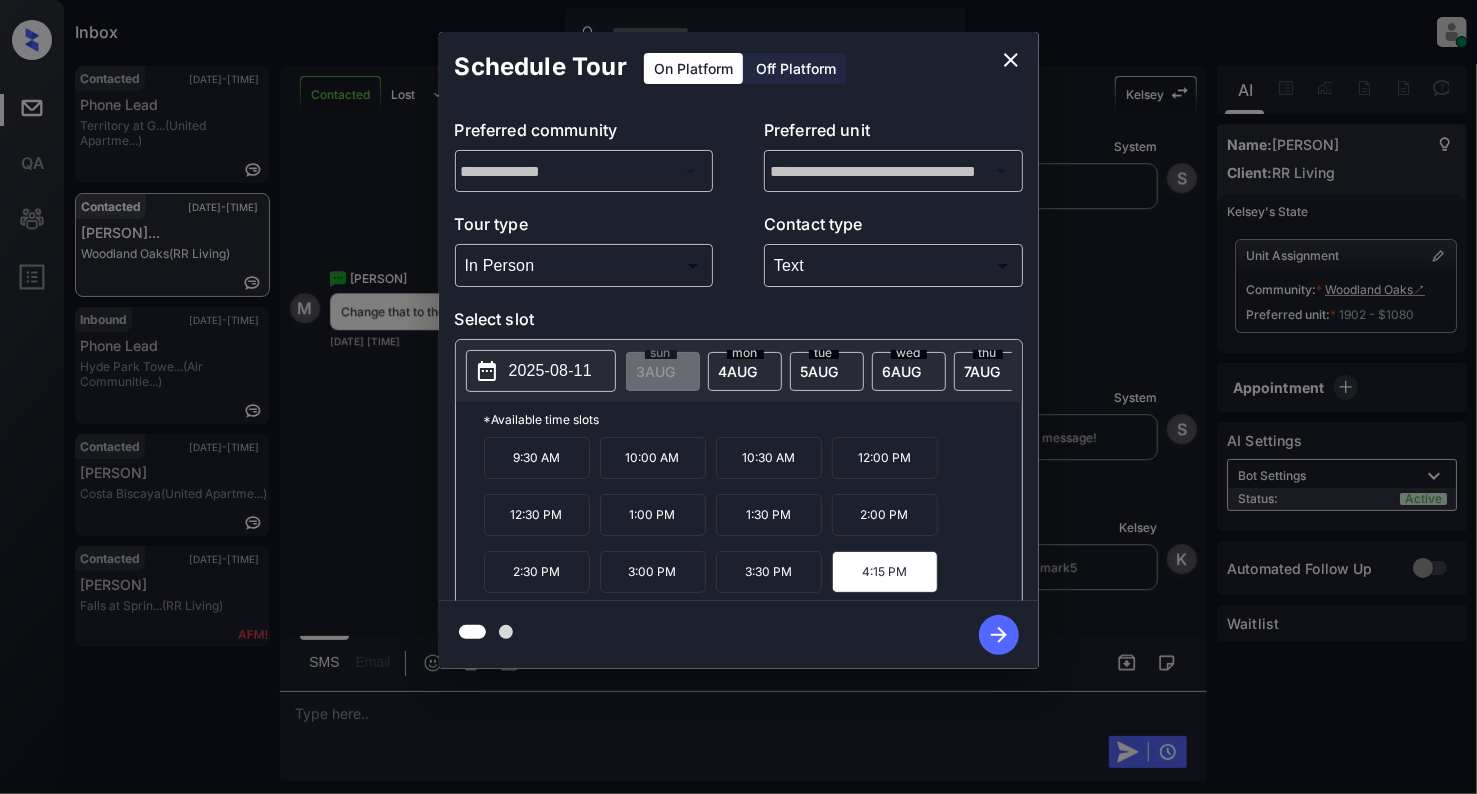 click 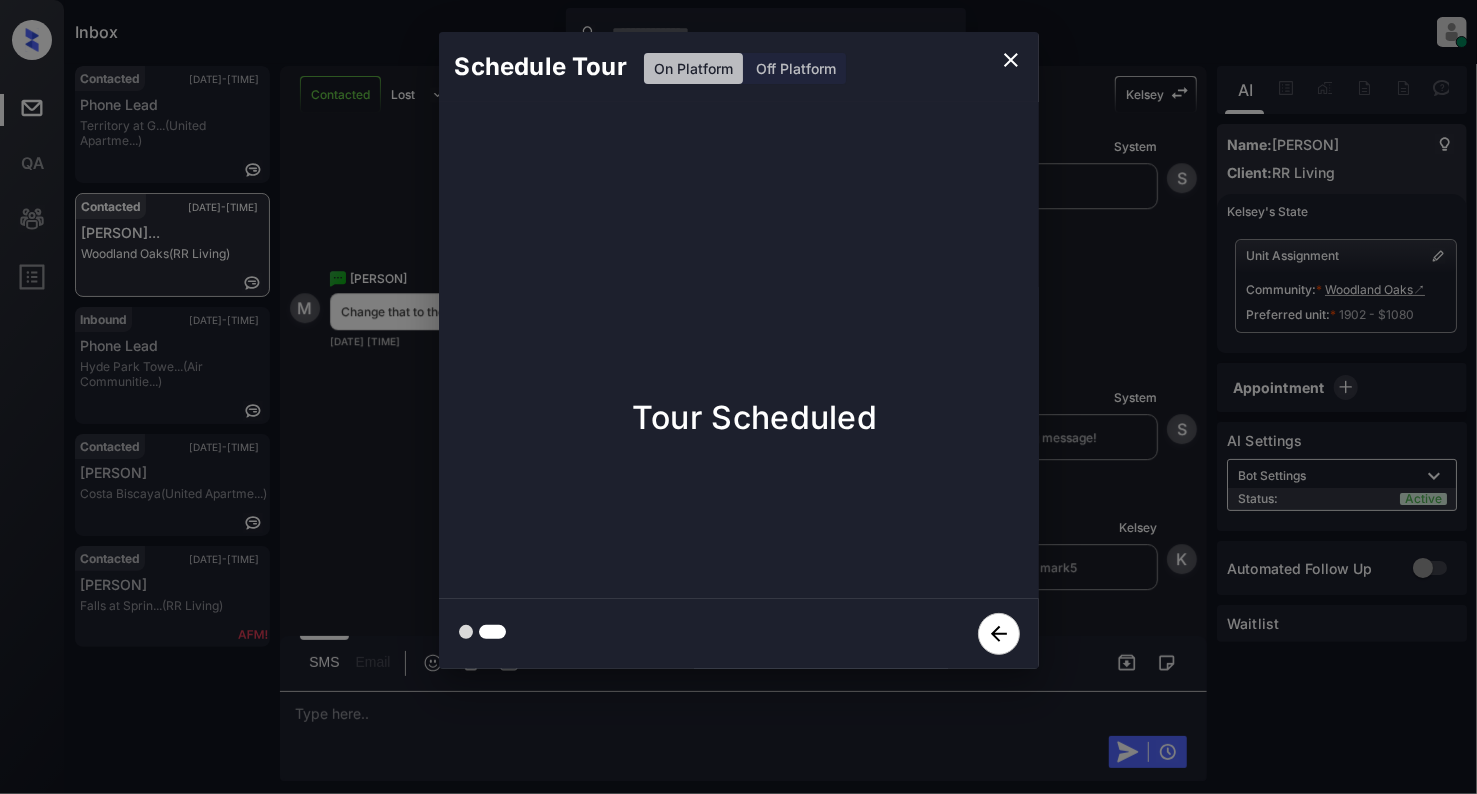 click 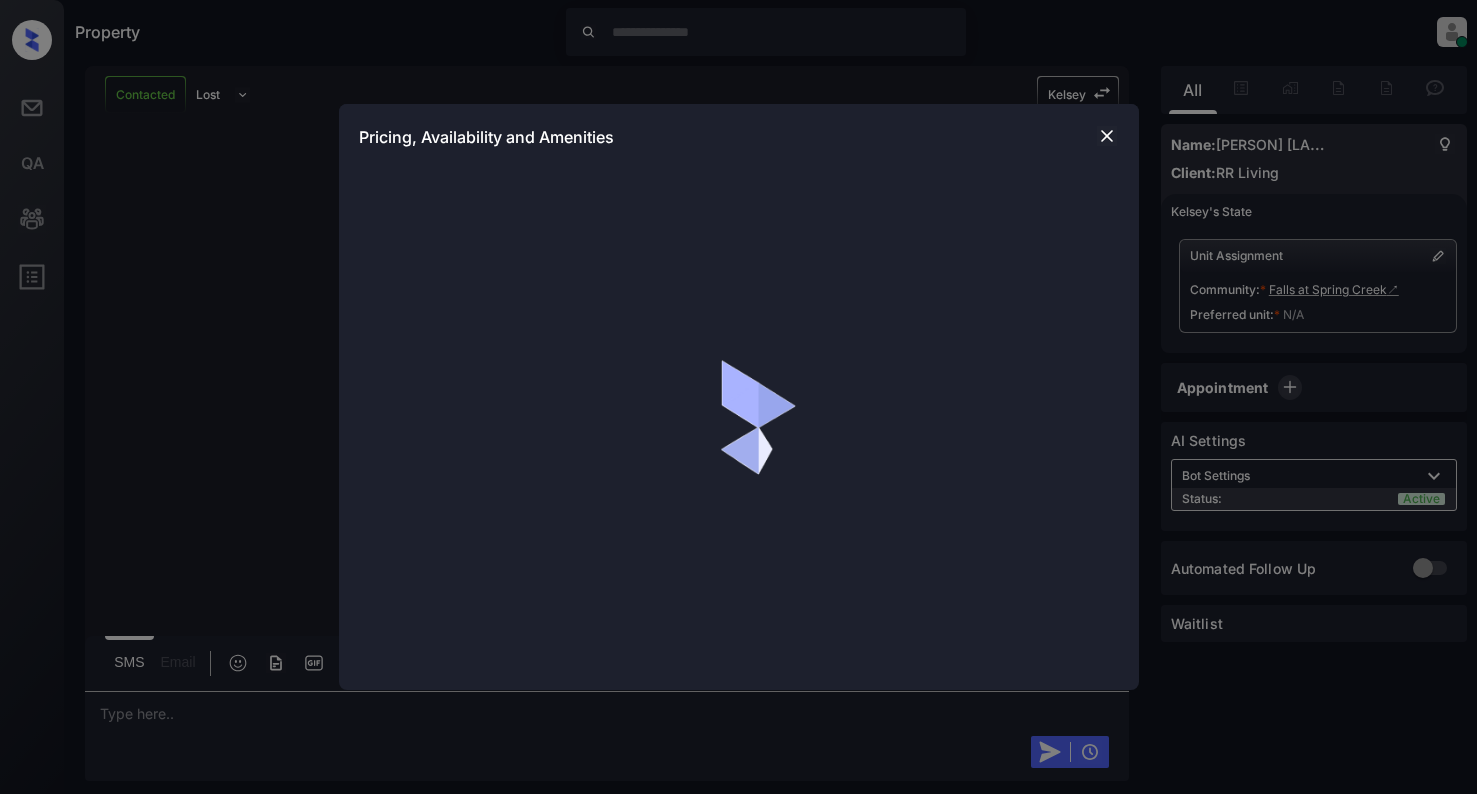 scroll, scrollTop: 0, scrollLeft: 0, axis: both 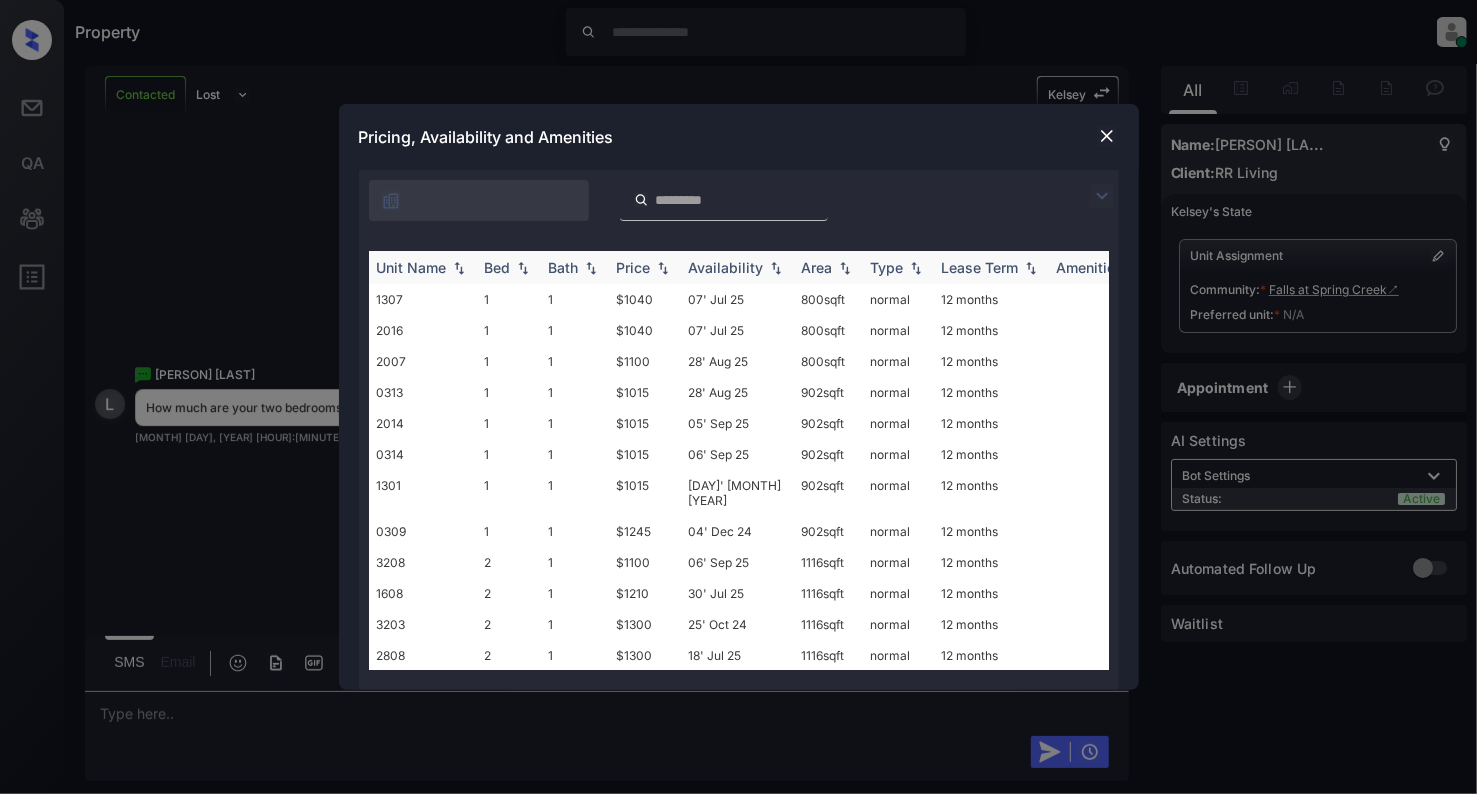 click on "Bed" at bounding box center [509, 267] 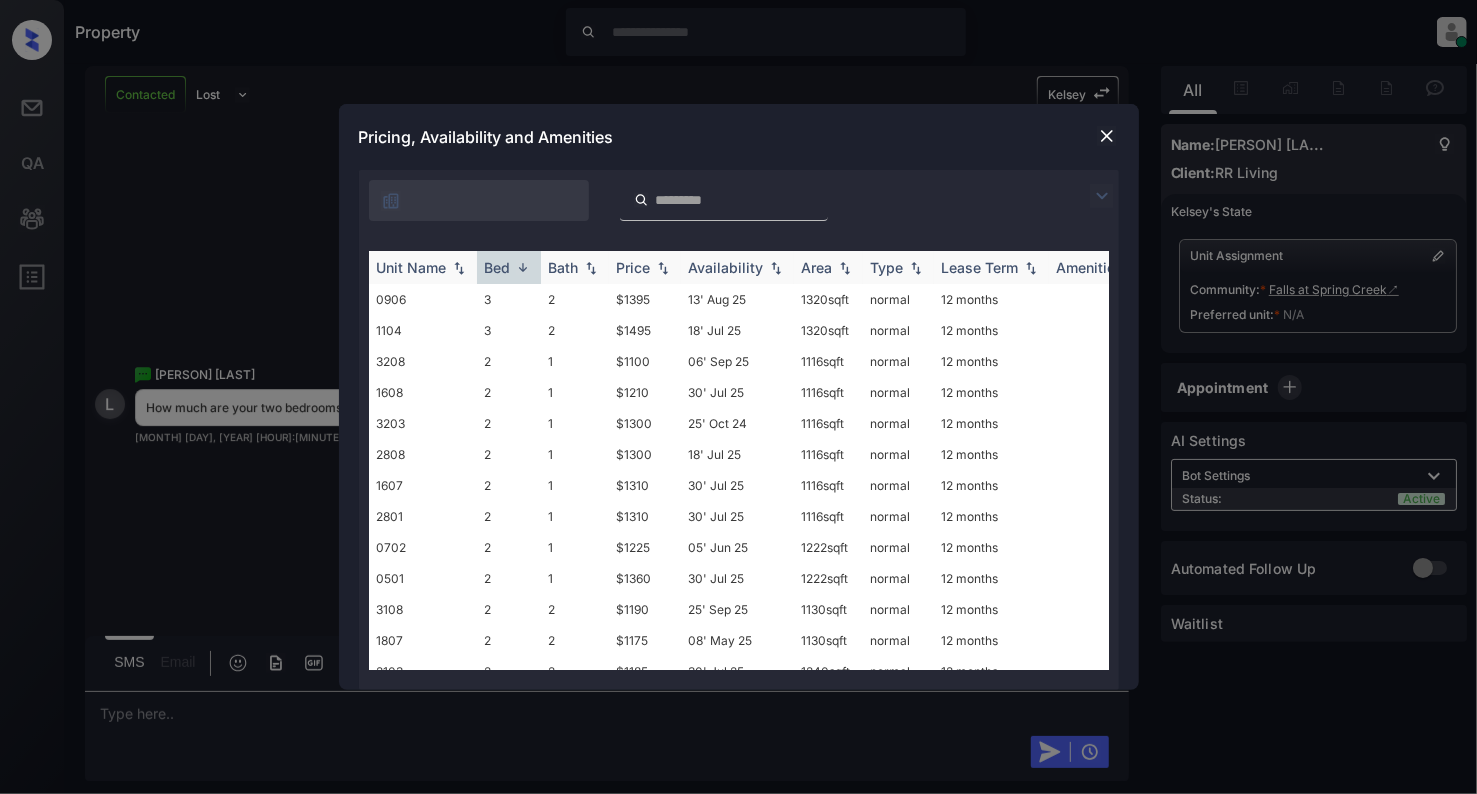 click at bounding box center (523, 267) 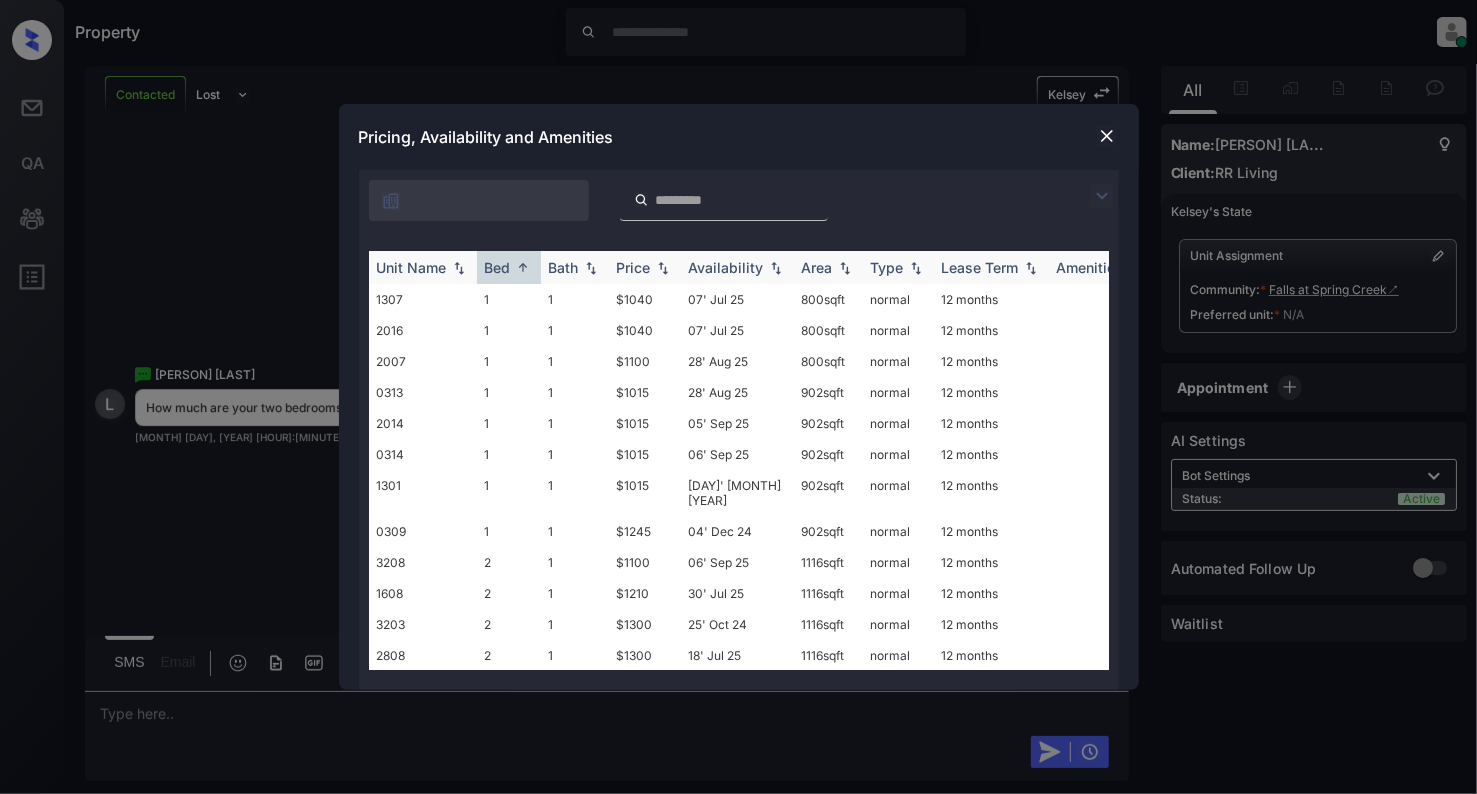 click at bounding box center [523, 267] 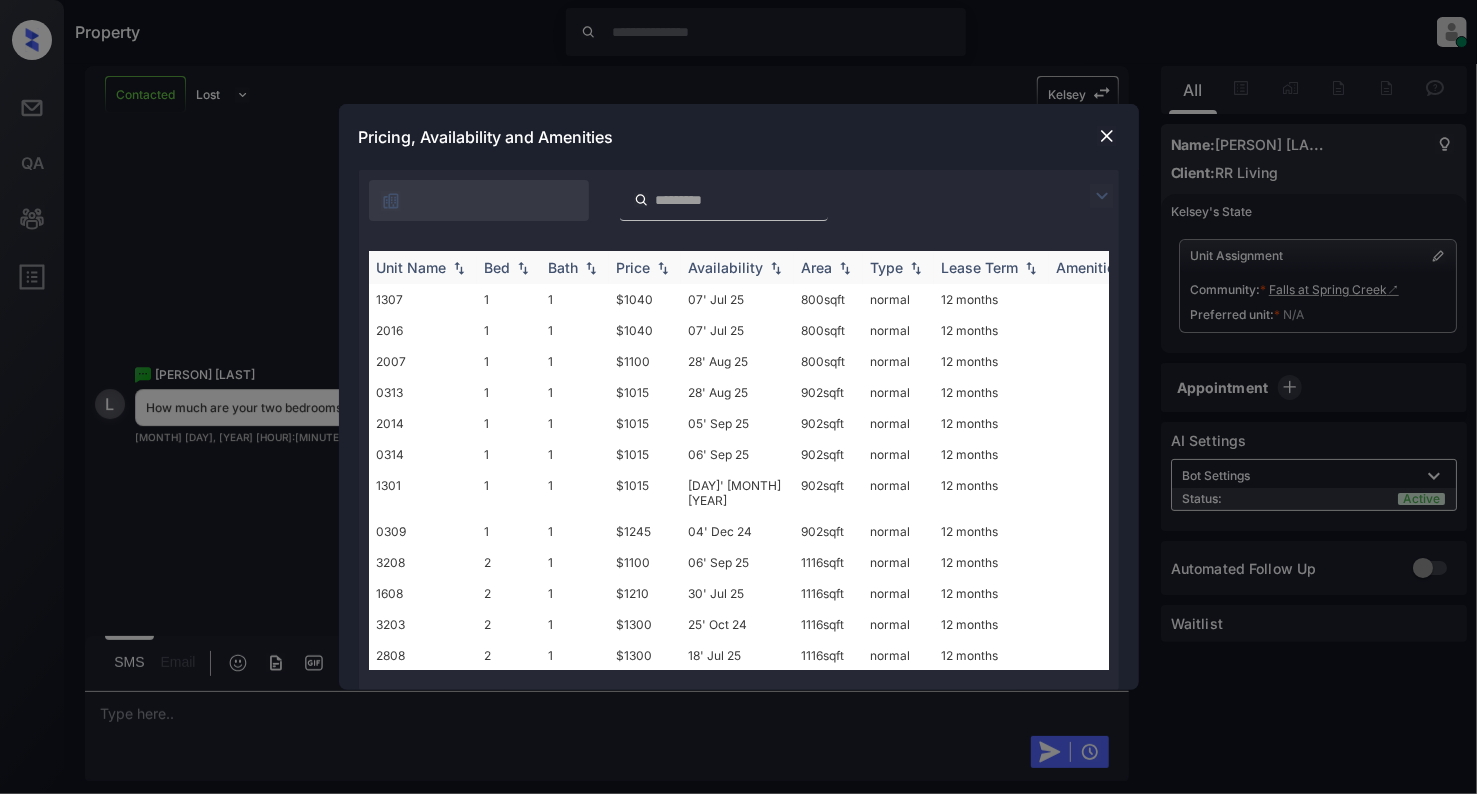 click at bounding box center (523, 268) 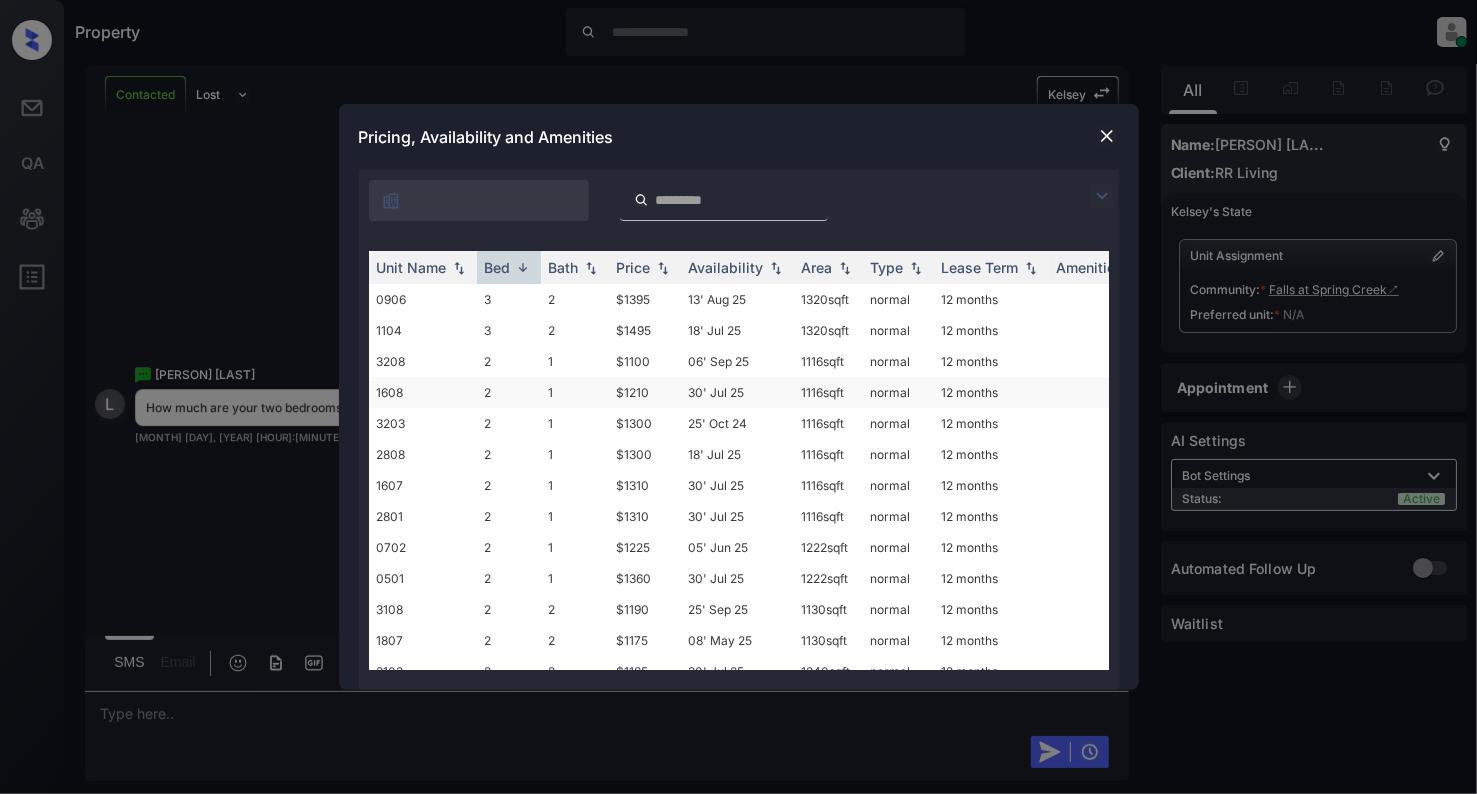 scroll, scrollTop: 133, scrollLeft: 0, axis: vertical 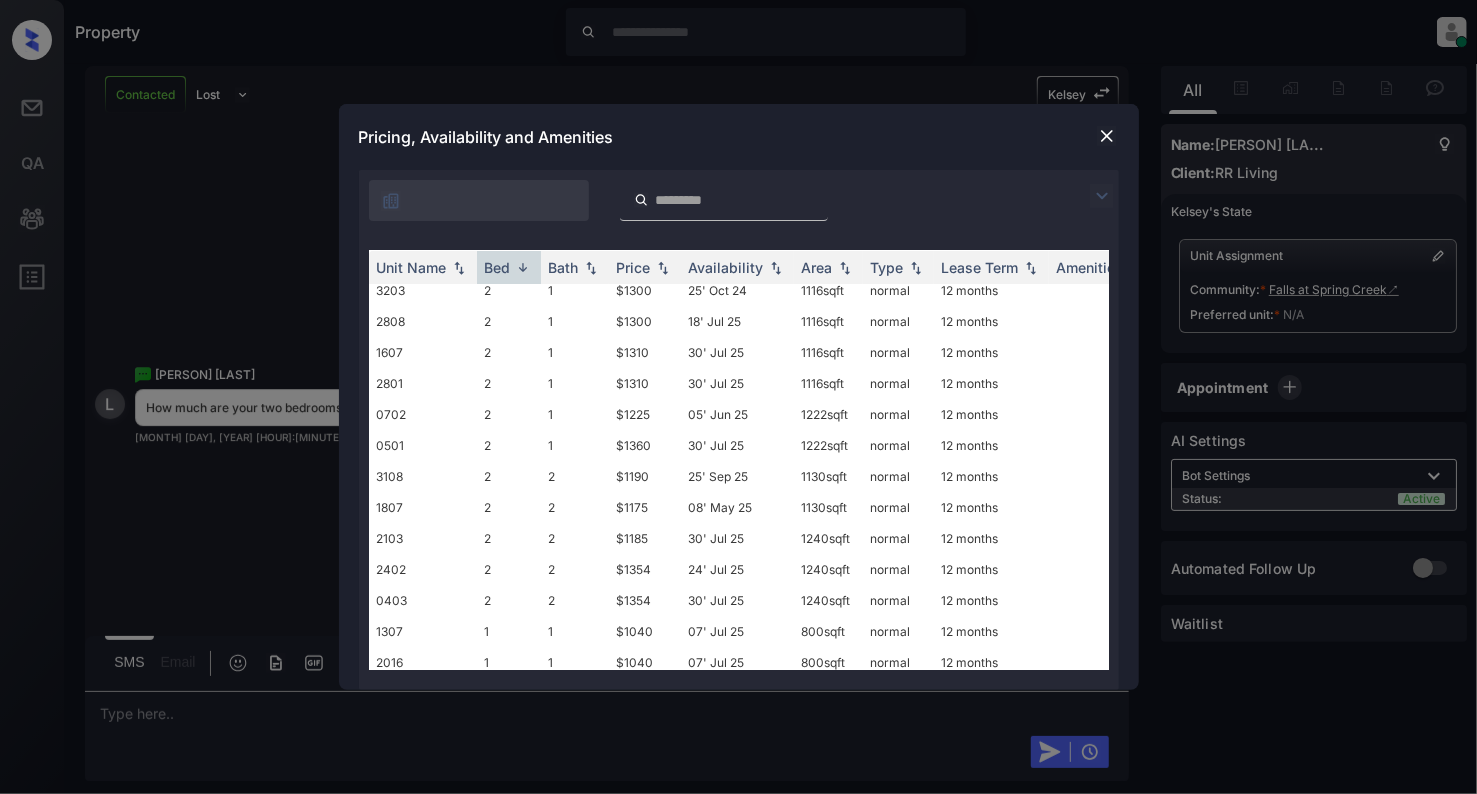 click at bounding box center [1107, 136] 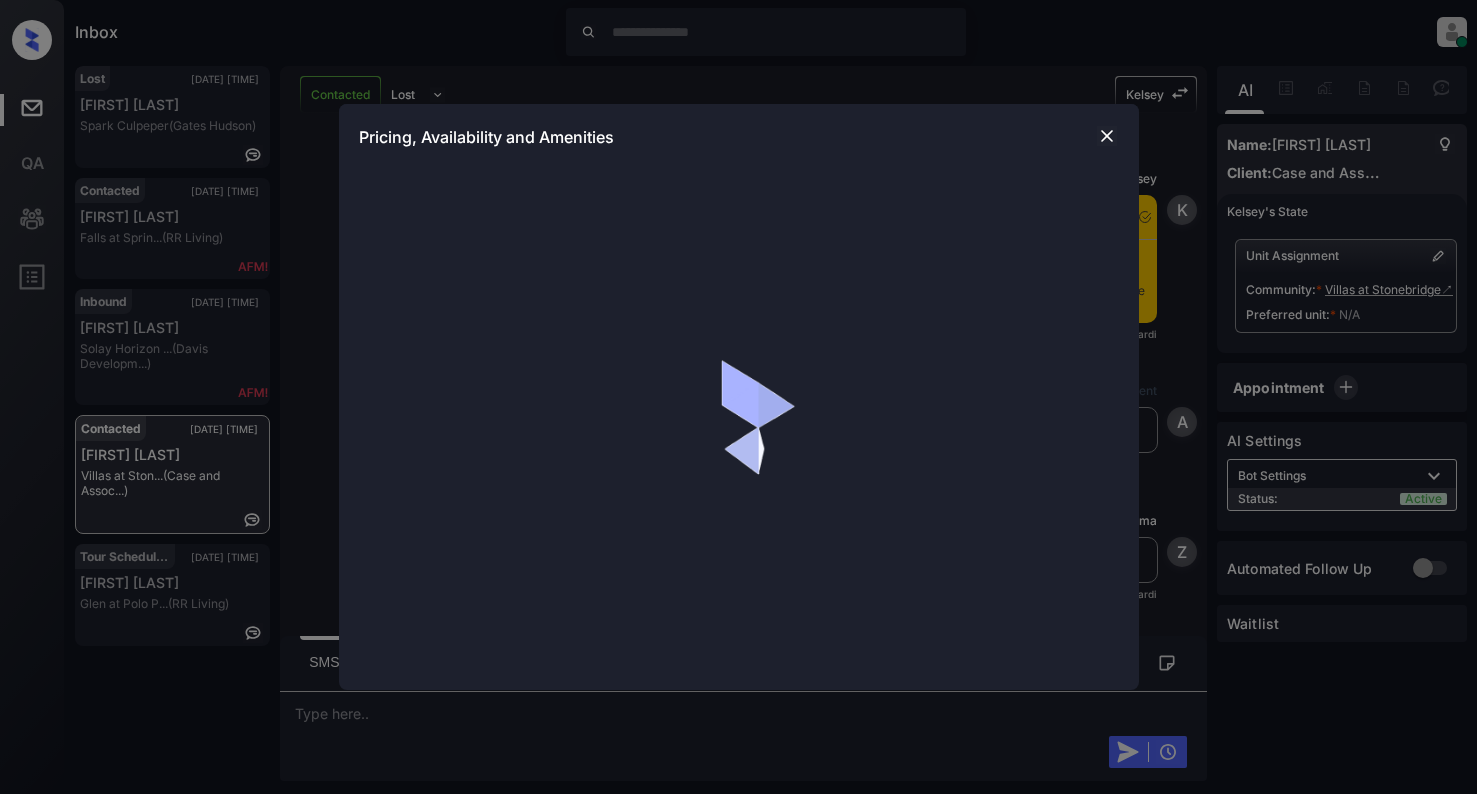 scroll, scrollTop: 0, scrollLeft: 0, axis: both 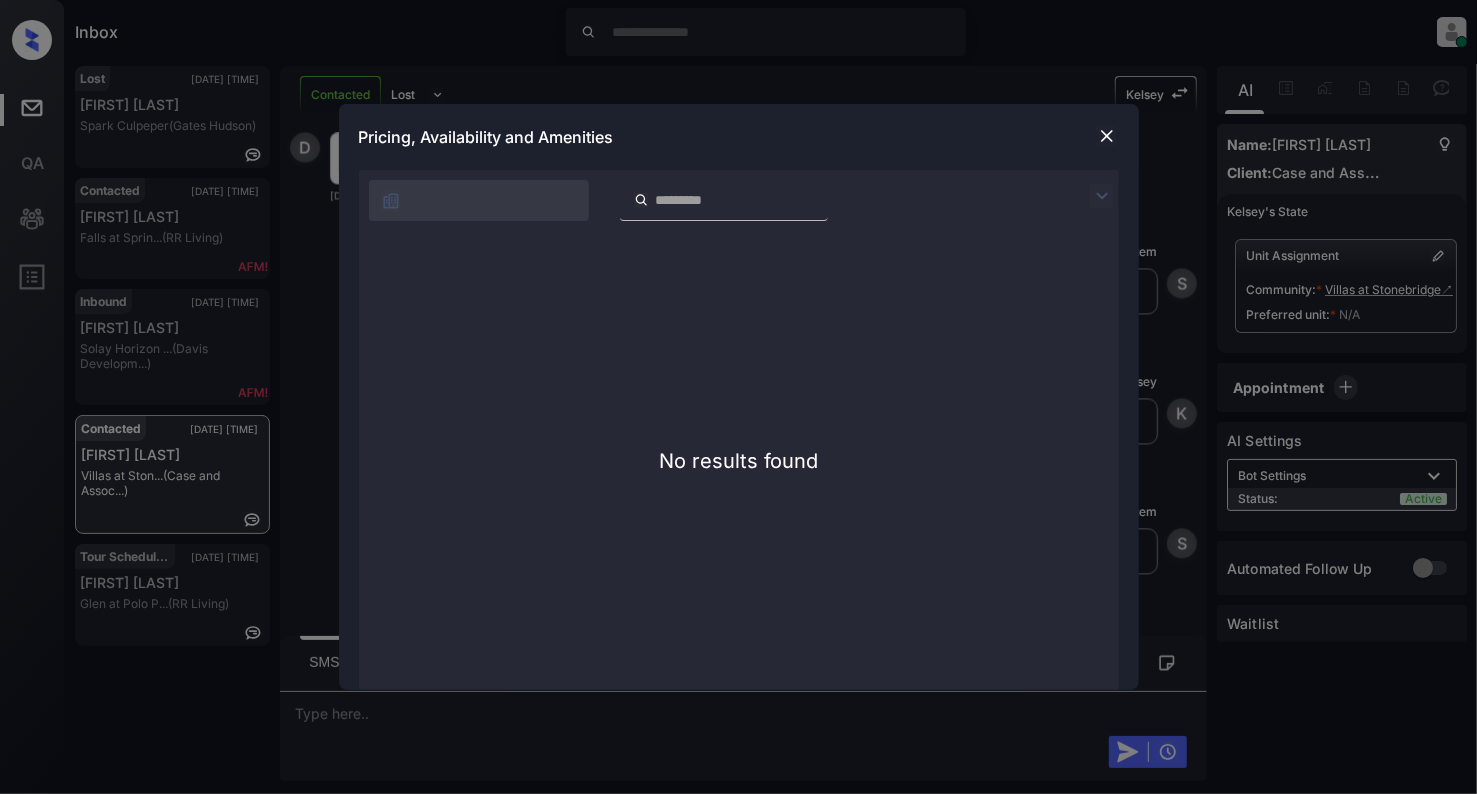 click at bounding box center (1107, 136) 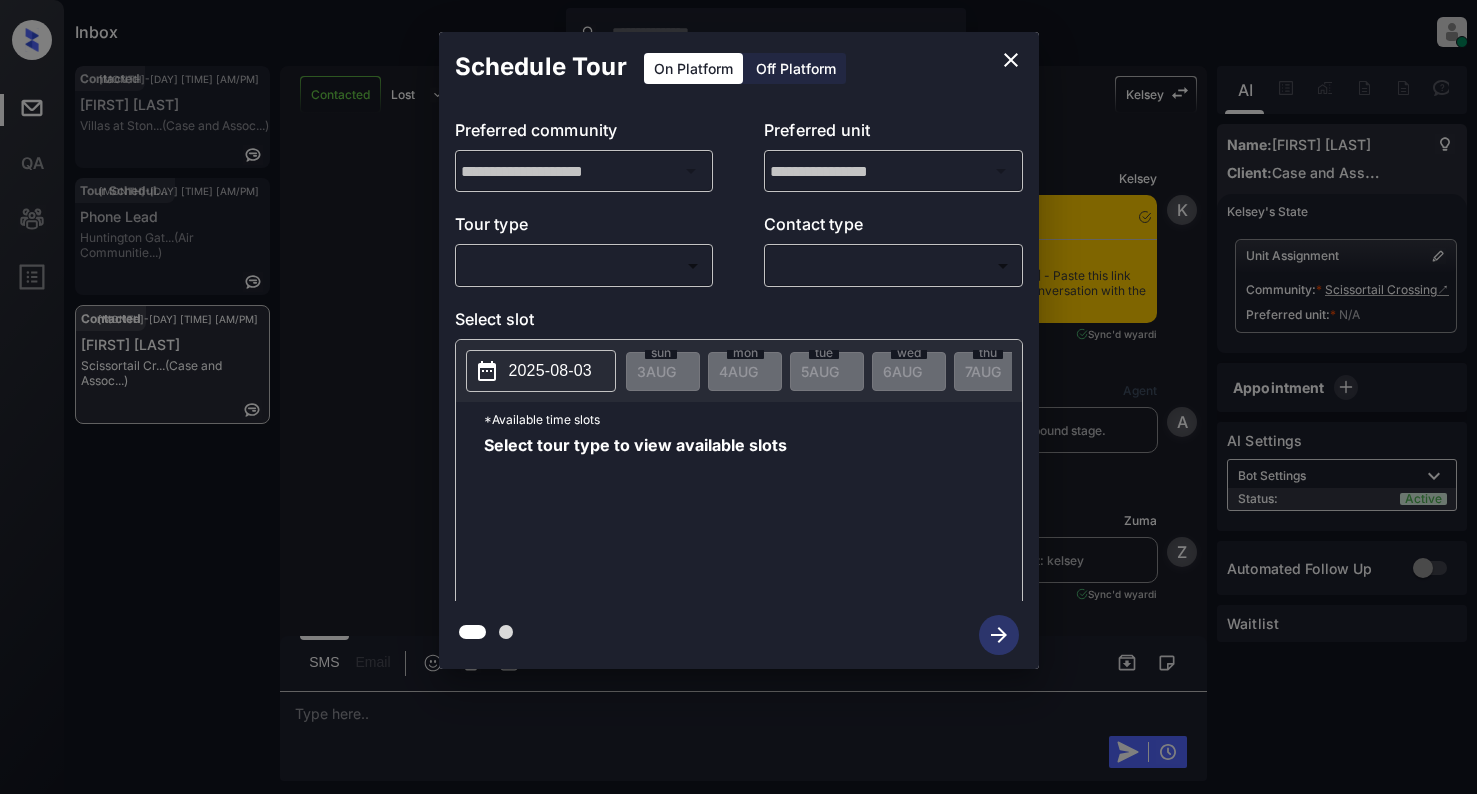 scroll, scrollTop: 0, scrollLeft: 0, axis: both 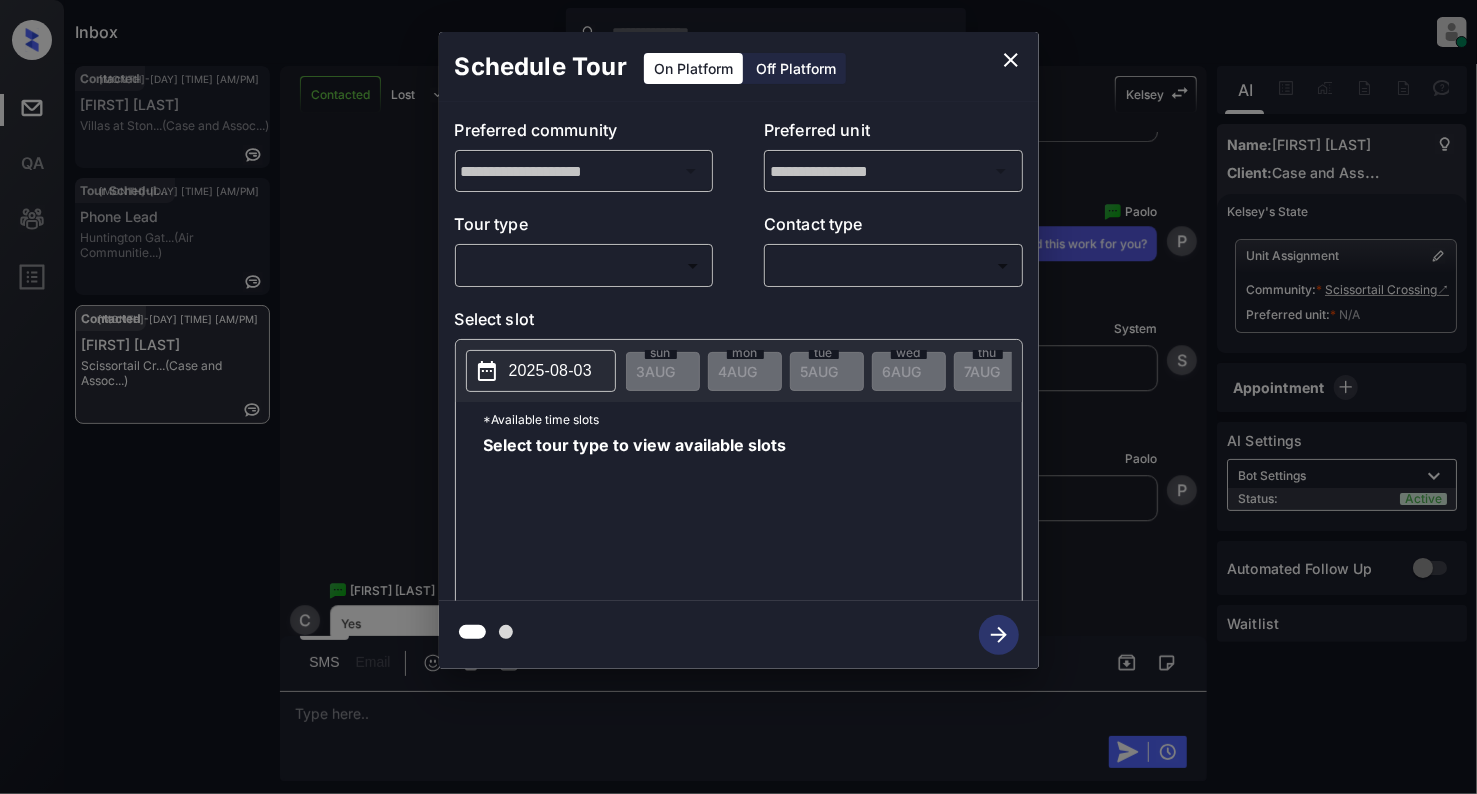 click on "Inbox [NAME] Online Set yourself   offline Set yourself   on break Profile Switch to  light  mode Sign out Contacted [MONTH]-[DAY] [TIME] [AM/PM]   [NAME] [LOCATION]  (Case and Assoc...) Tour Scheduled [MONTH]-[DAY] [TIME] [AM/PM]   Phone Lead [LOCATION]  (Air Communitie...) Contacted [MONTH]-[DAY] [TIME] [AM/PM]   [FIRST] [LAST] [LOCATION]  (Case and Assoc...) Contacted Lost Lead Sentiment: Angry Upon sliding the acknowledgement:  Lead will move to lost stage. * ​ SMS and call option will be set to opt out. AFM will be turned off for the lead. [NAME] New Message [NAME] Notes Note: https://conversation.getzuma.com/[ID] - Paste this link into your browser to view [NAME]’s conversation with the prospect [MONTH] [DAY], [YEAR] [TIME] [AM/PM]  Sync'd w  yardi [NAME] New Message Agent Lead created via leadPoller in Inbound stage. [MONTH] [DAY], [YEAR] [TIME] [AM/PM] [NAME] New Message Agent Lead transferred to leasing agent: [NAME] [MONTH] [DAY], [YEAR] [TIME] [AM/PM]  Sync'd w  yardi [NAME] New Message Agent AFM Request sent to [NAME]. [NAME] Agent A" at bounding box center (738, 397) 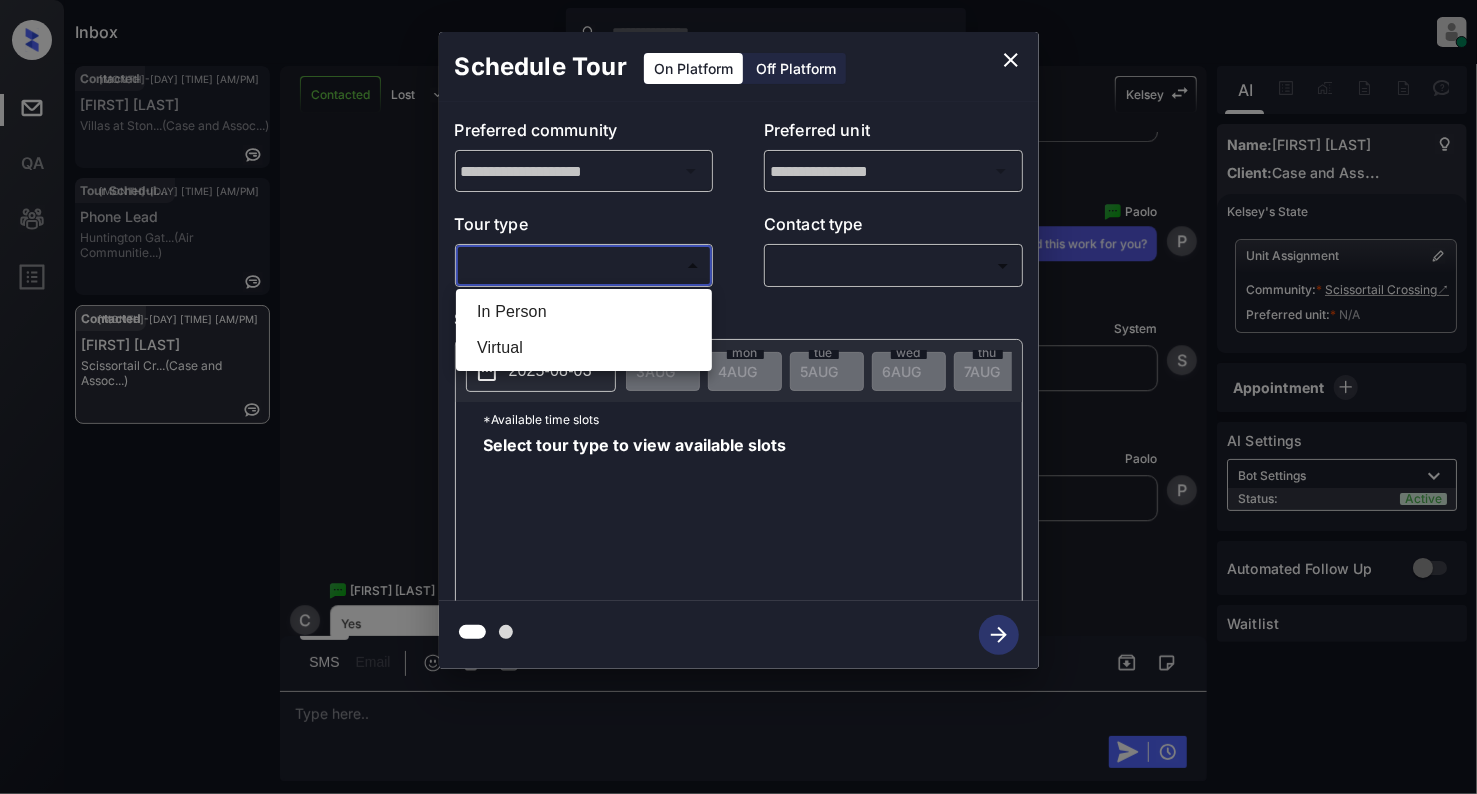 click at bounding box center [738, 397] 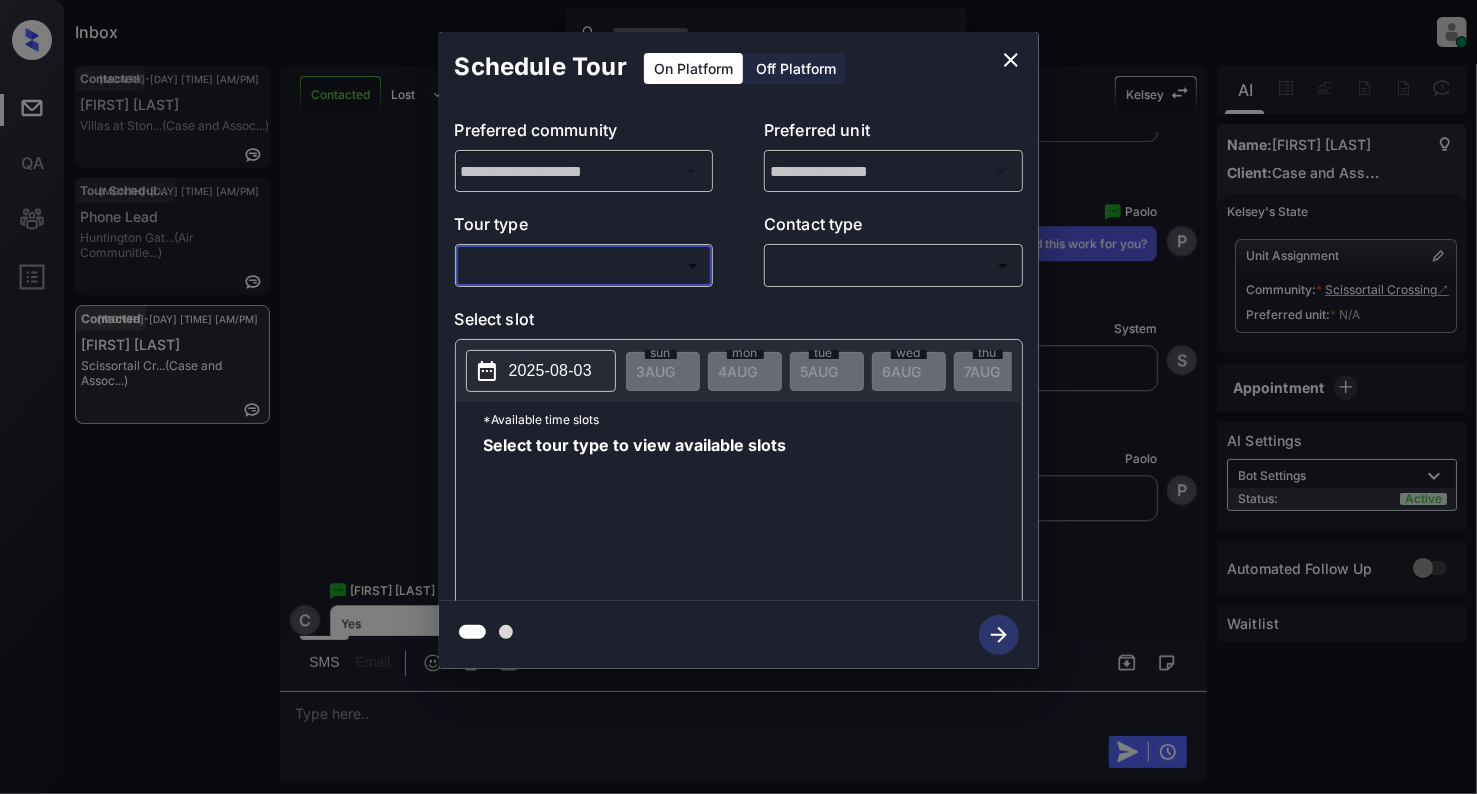 click on "**********" at bounding box center (738, 350) 